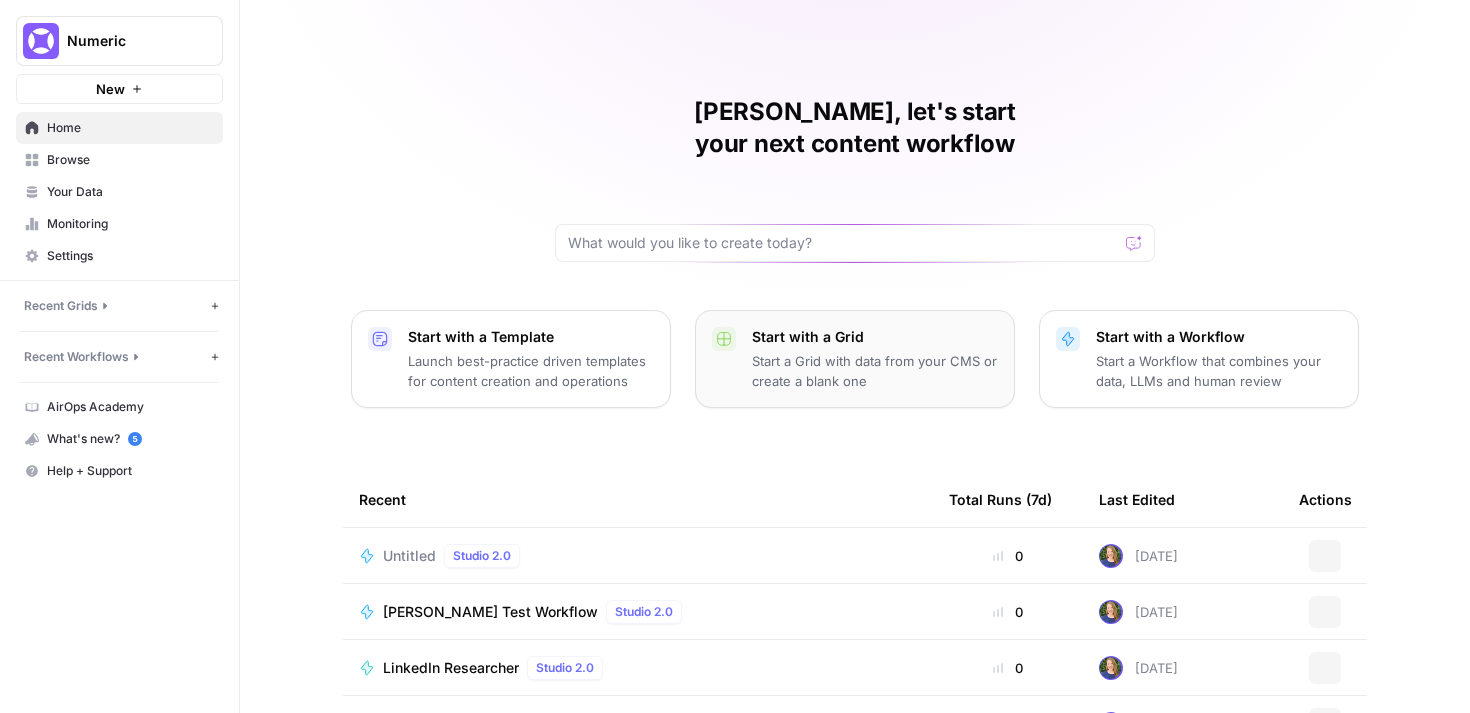 scroll, scrollTop: 0, scrollLeft: 0, axis: both 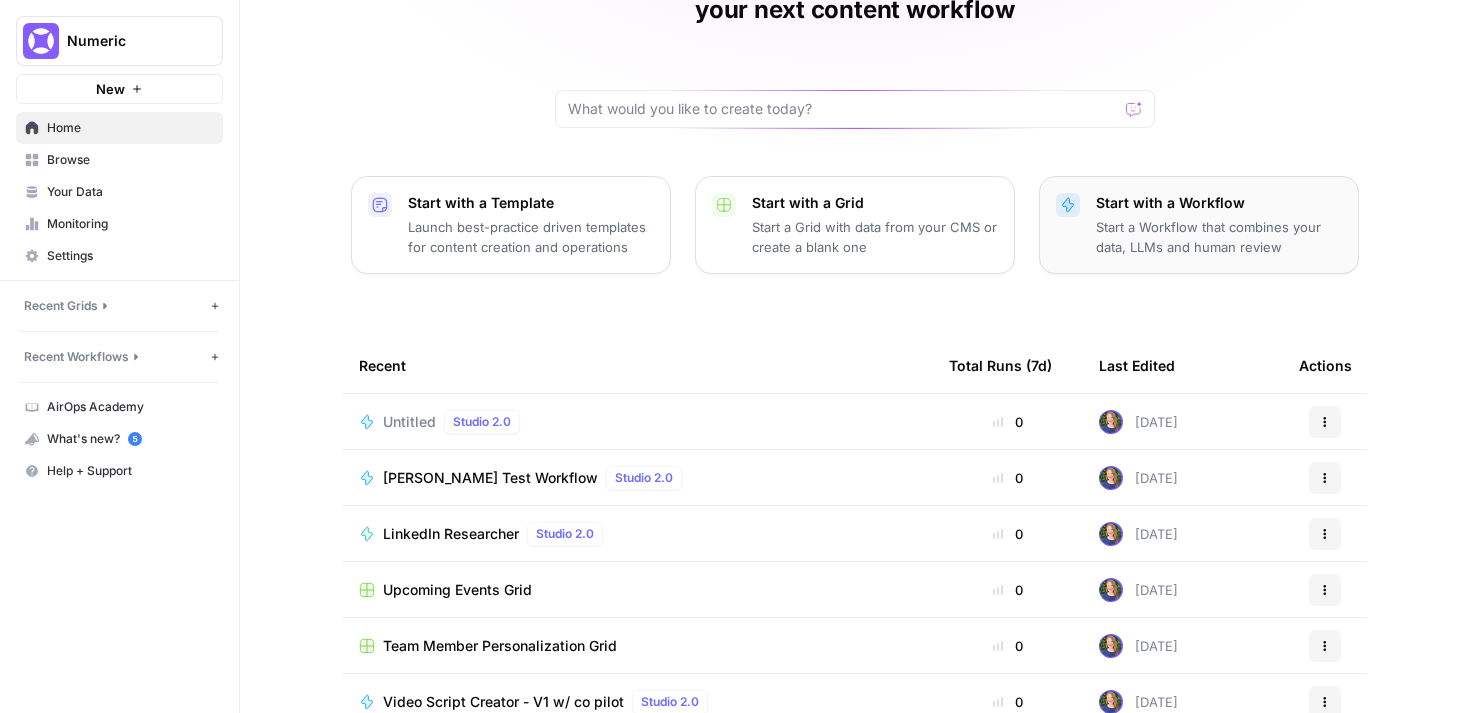 click on "Start a Workflow that combines your data, LLMs and human review" at bounding box center [1219, 237] 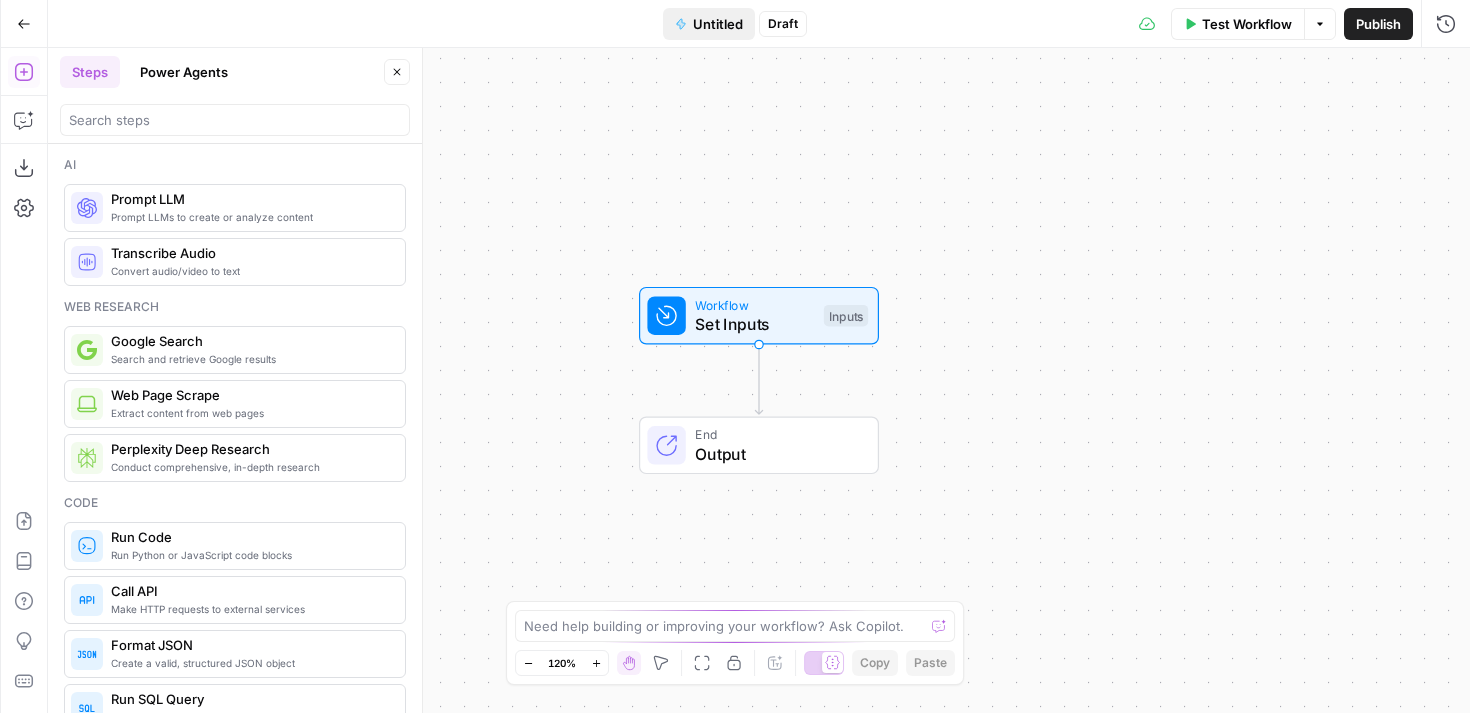 click on "Untitled" at bounding box center [718, 24] 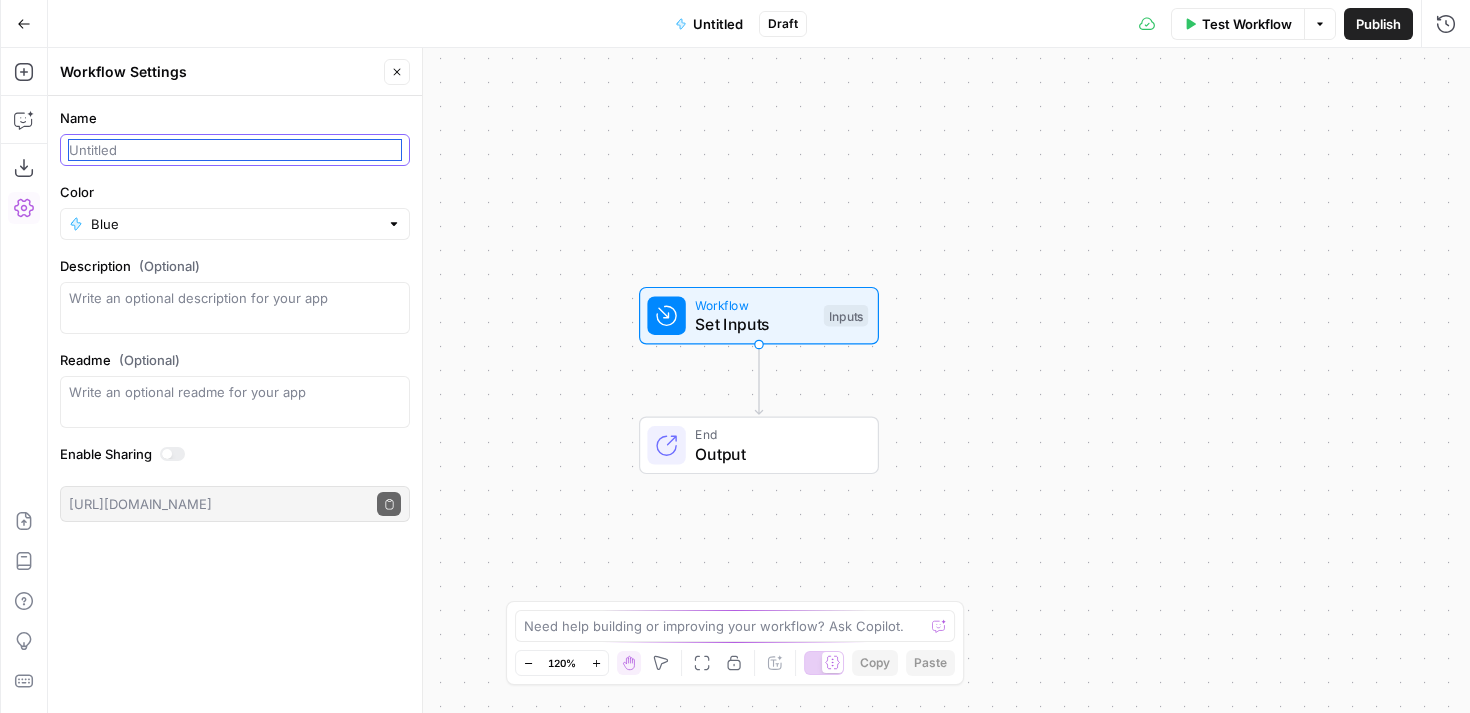 click on "Name" at bounding box center [235, 150] 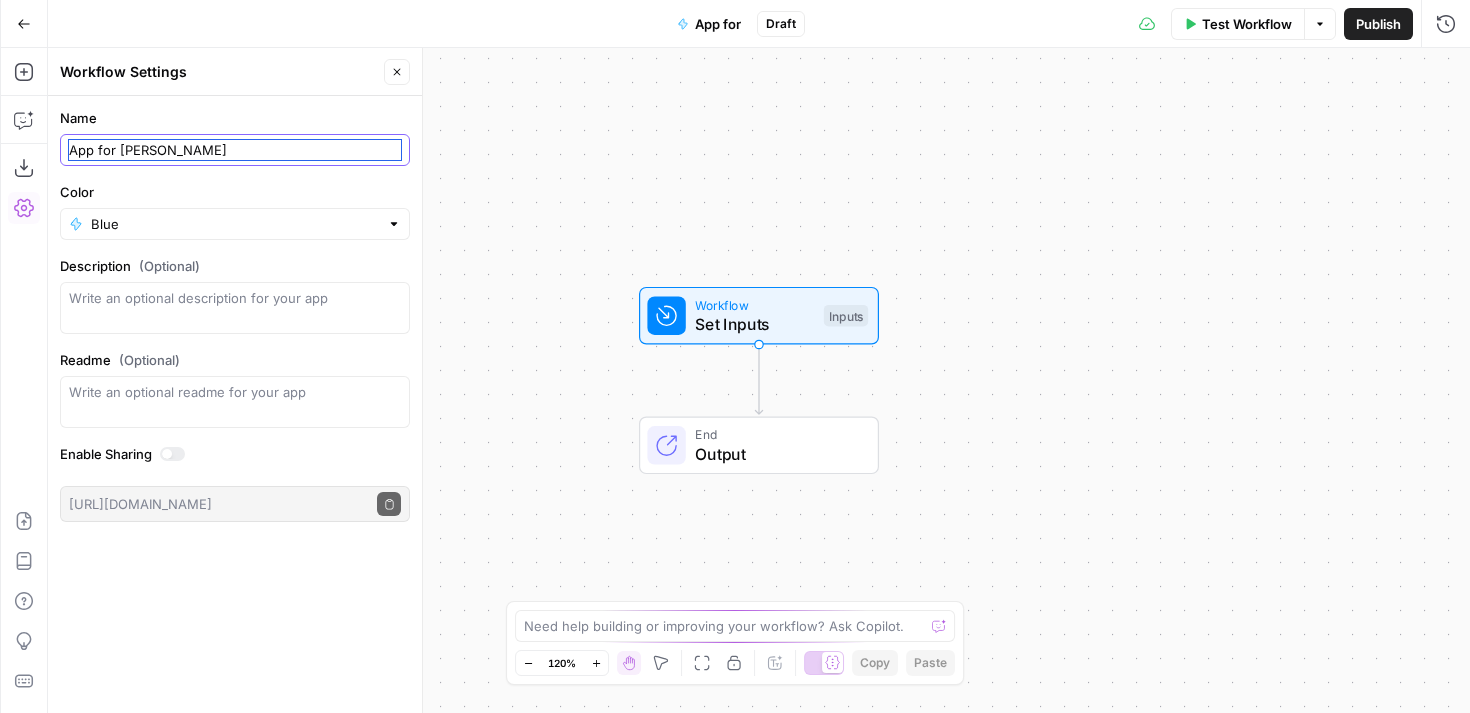 type on "App for [PERSON_NAME]" 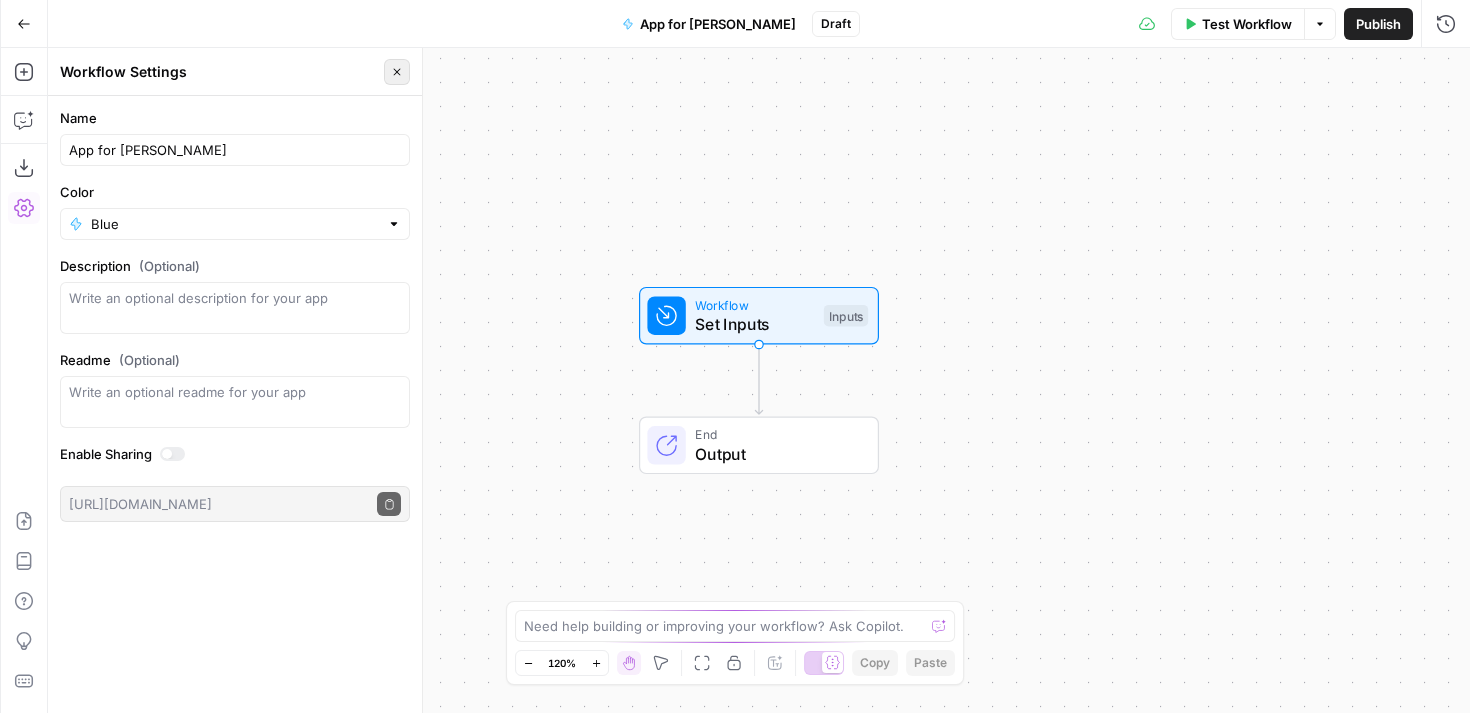 click 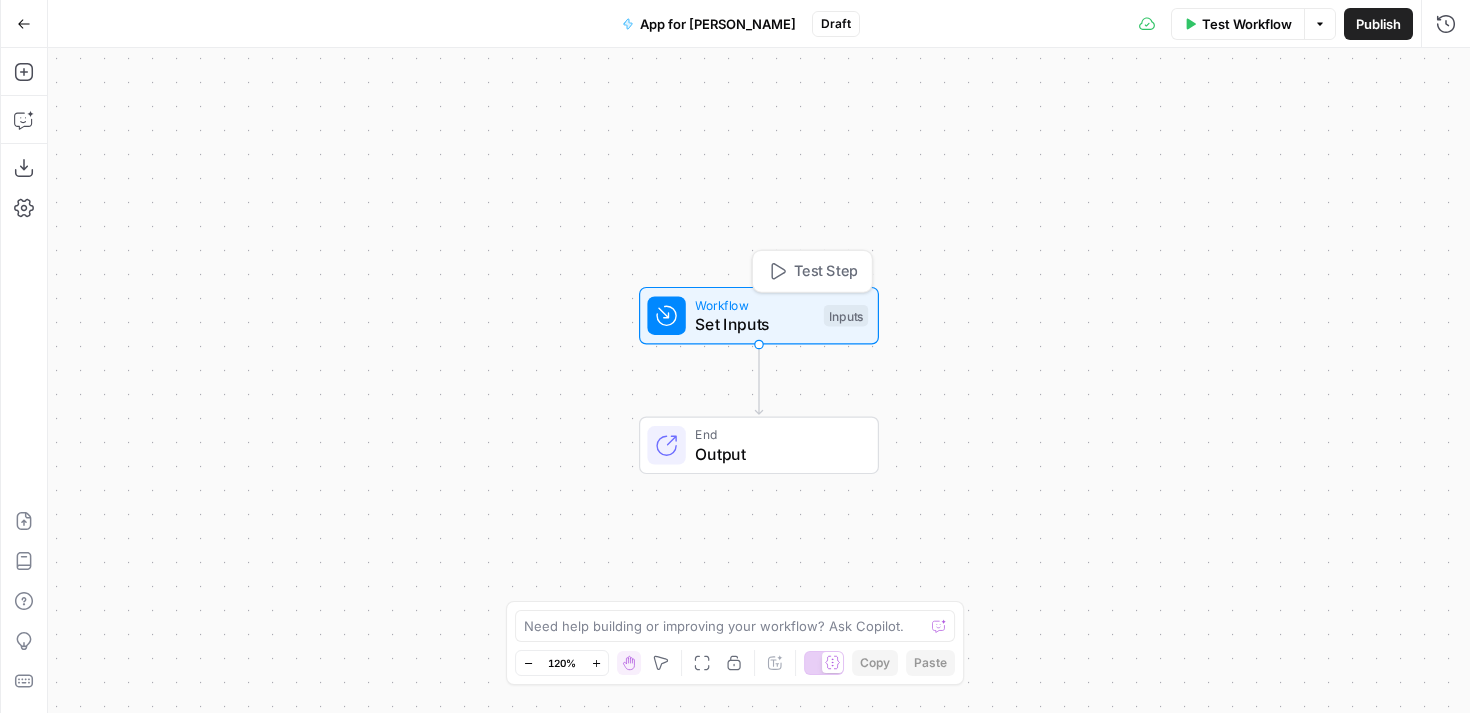 click at bounding box center (666, 316) 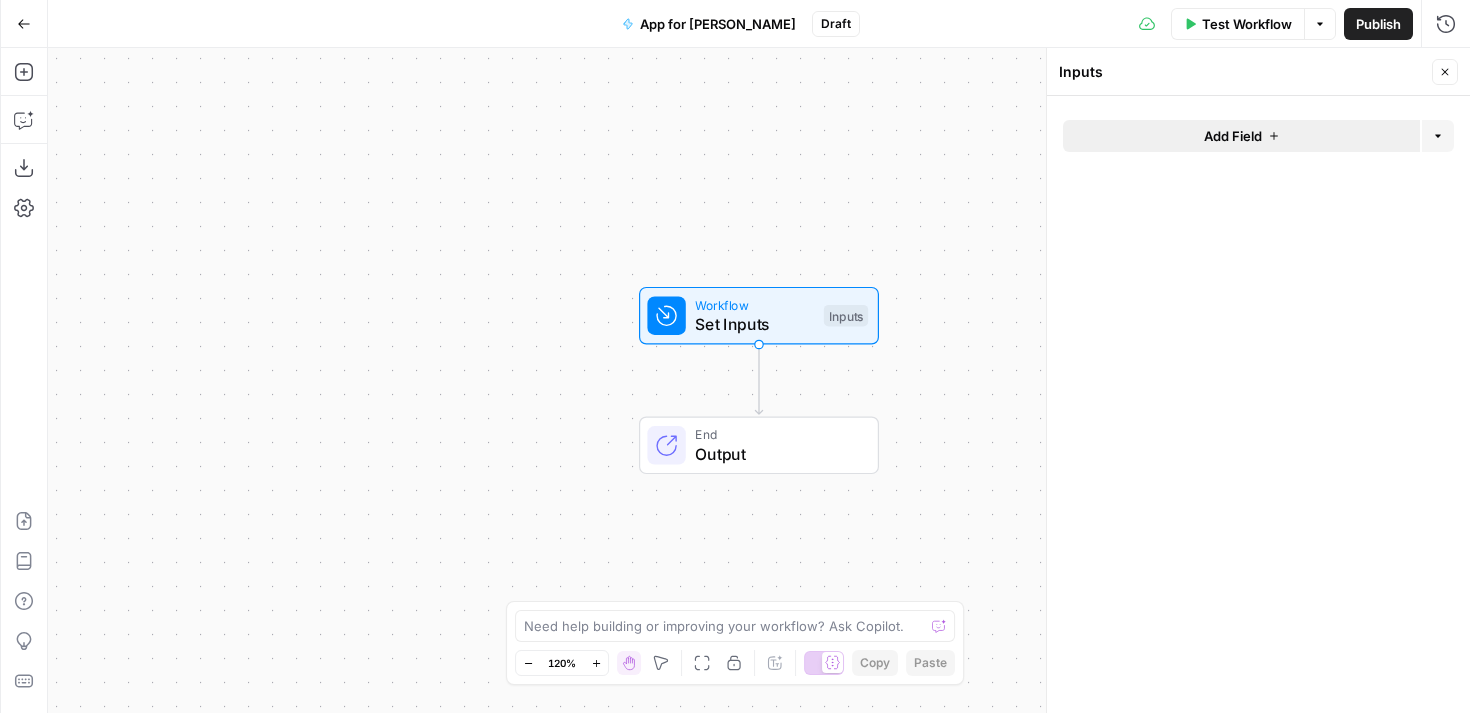 click 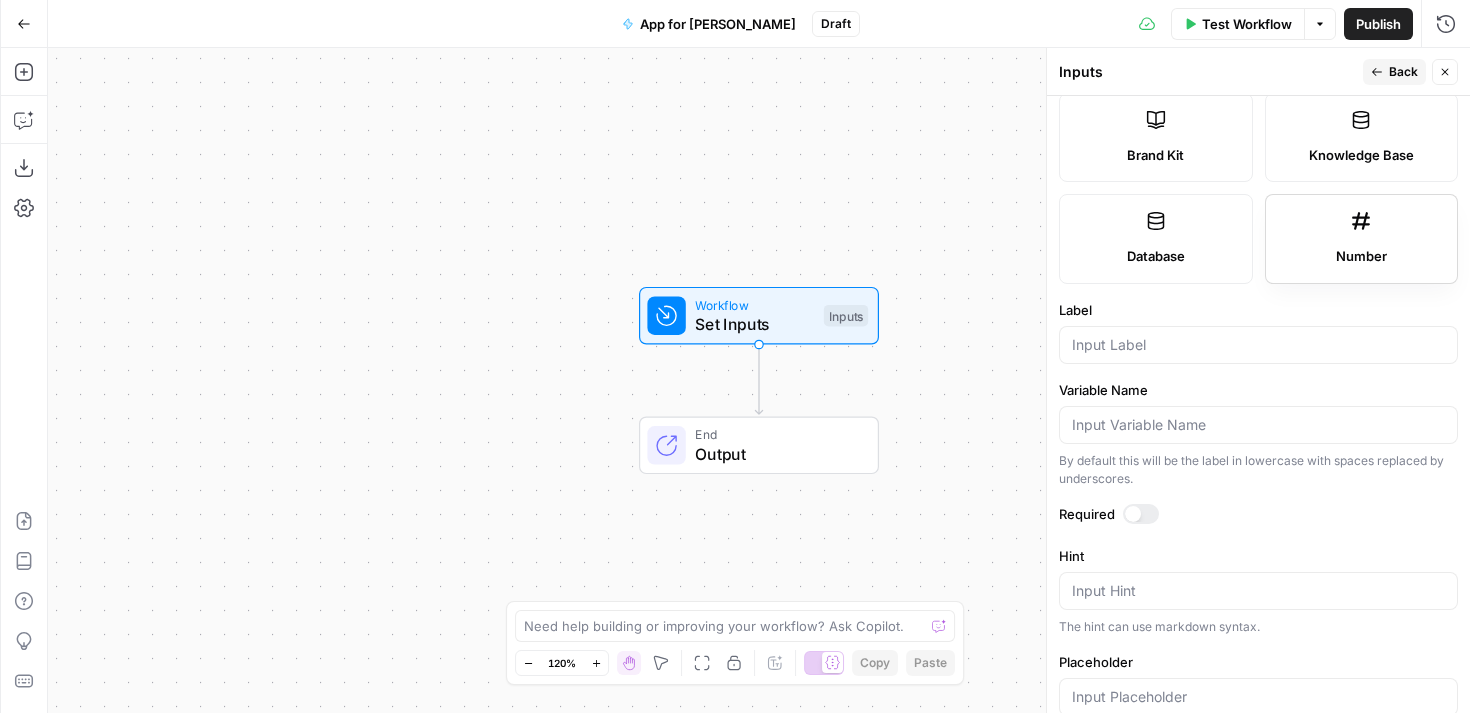 scroll, scrollTop: 450, scrollLeft: 0, axis: vertical 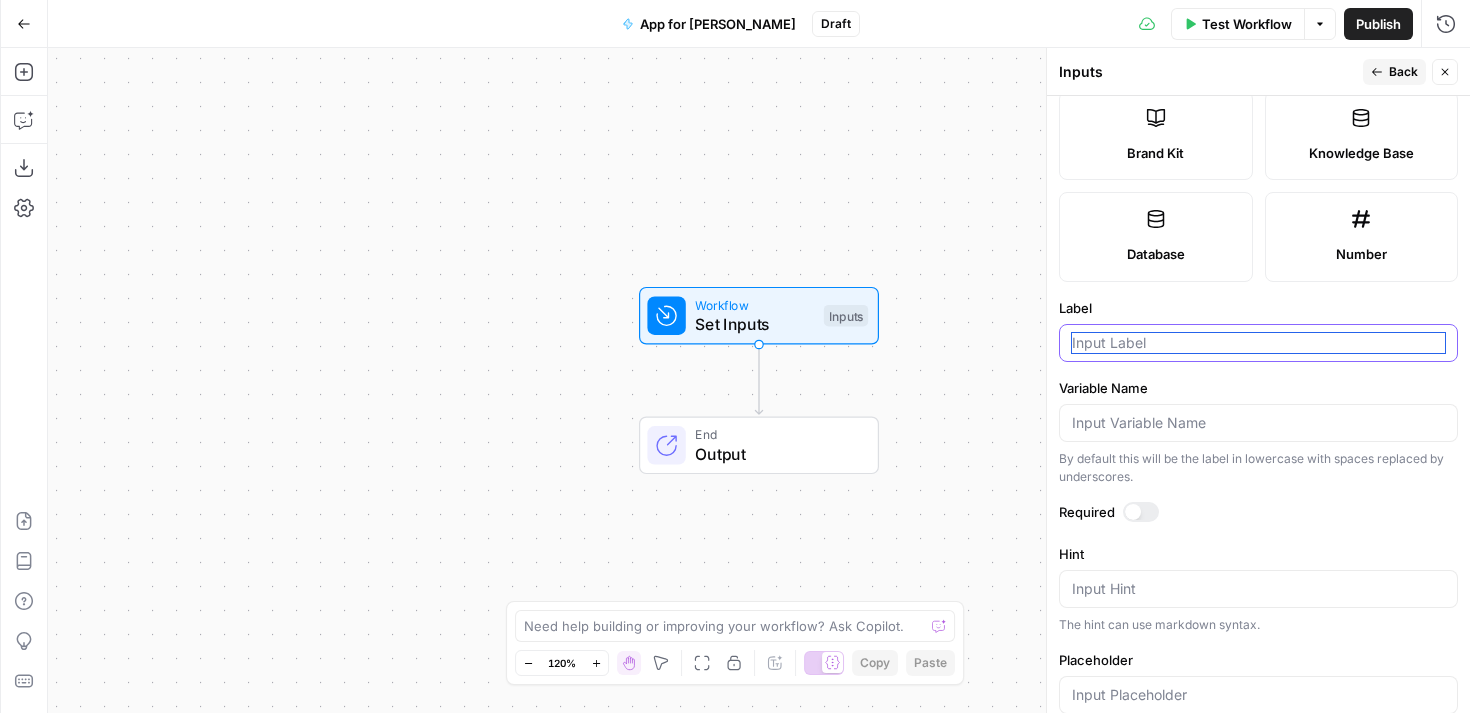click on "Label" at bounding box center (1258, 343) 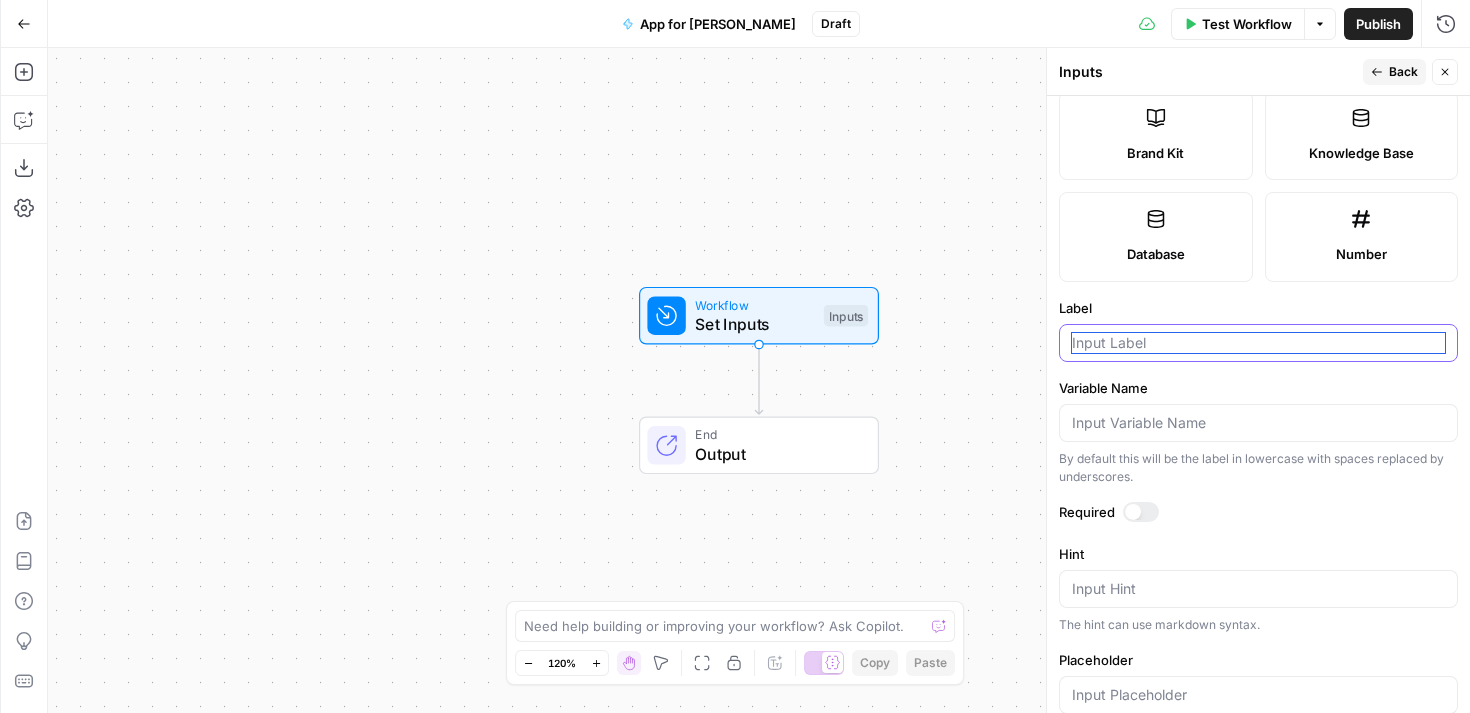 click on "Label" at bounding box center (1258, 343) 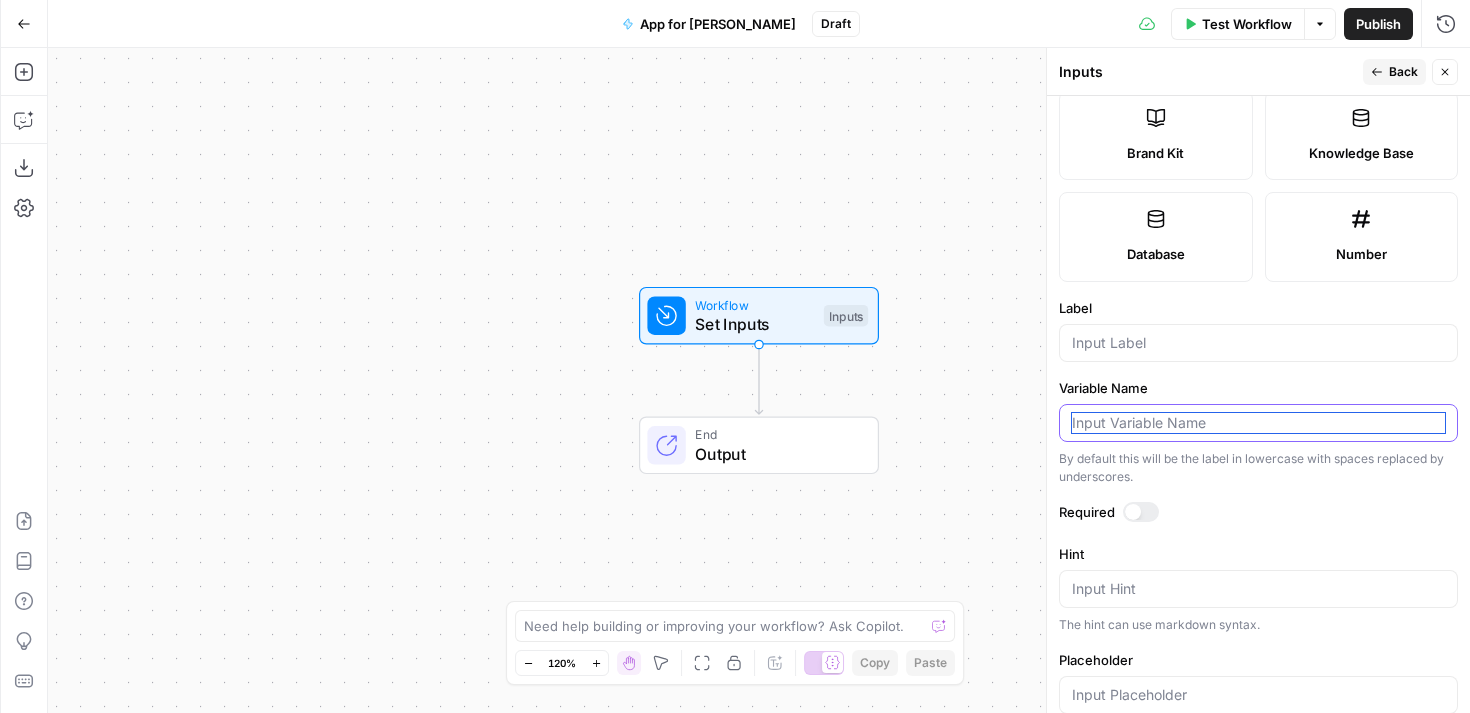 click on "Variable Name" at bounding box center (1258, 423) 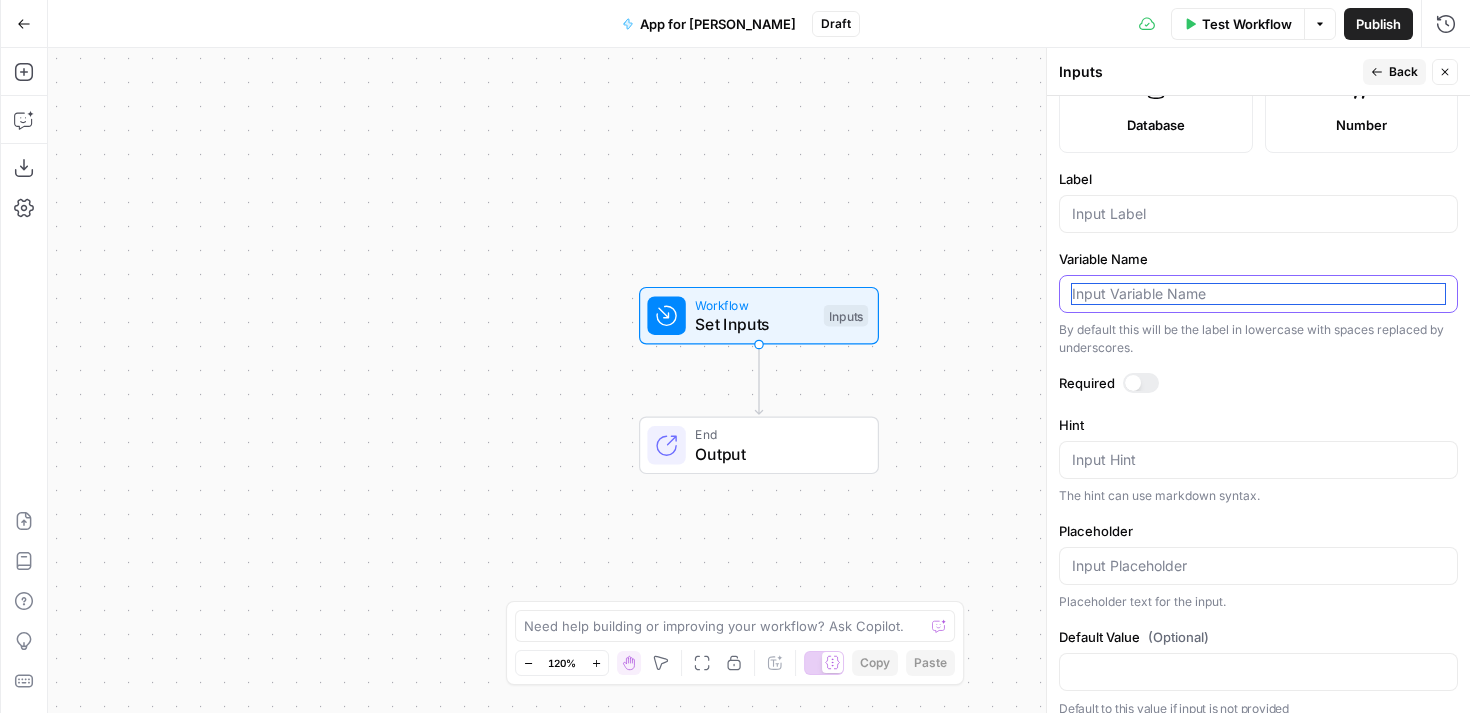 scroll, scrollTop: 580, scrollLeft: 0, axis: vertical 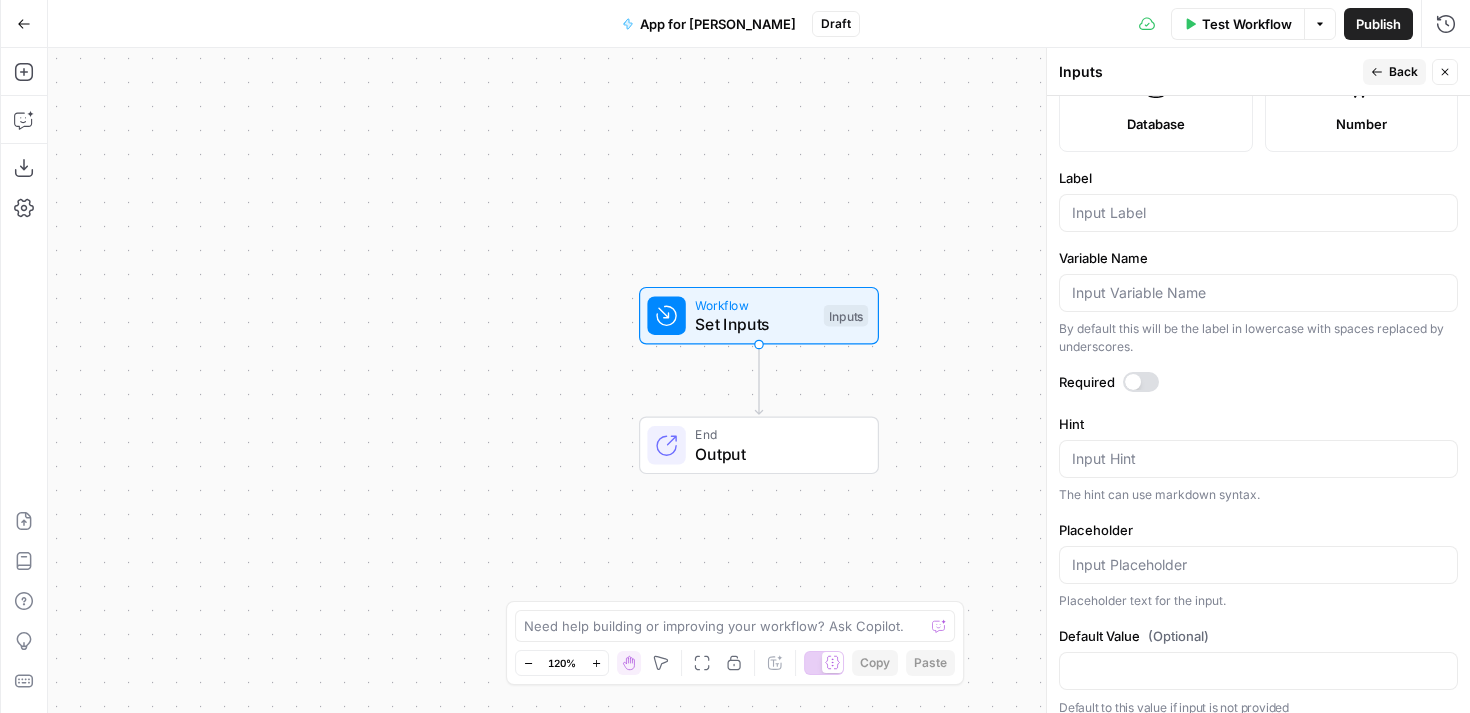 click at bounding box center (1141, 382) 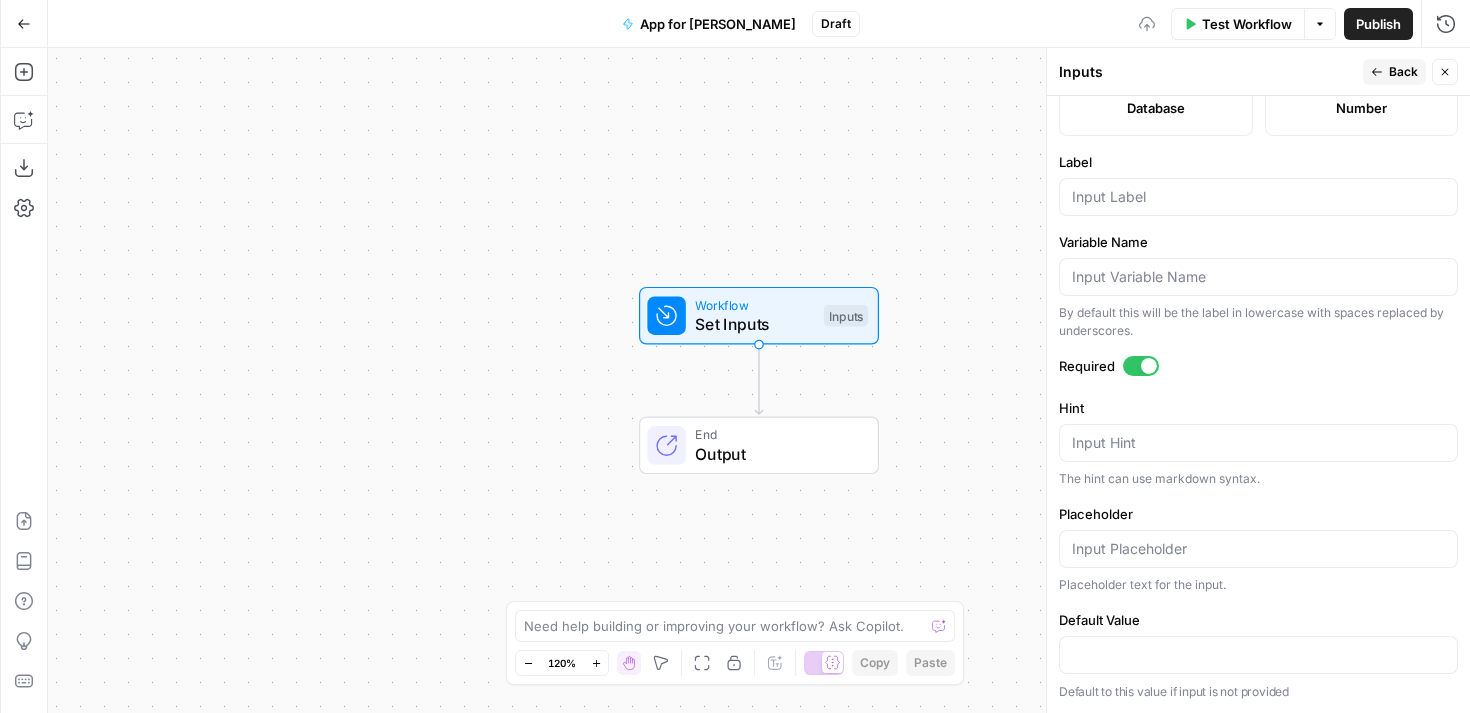 scroll, scrollTop: 595, scrollLeft: 0, axis: vertical 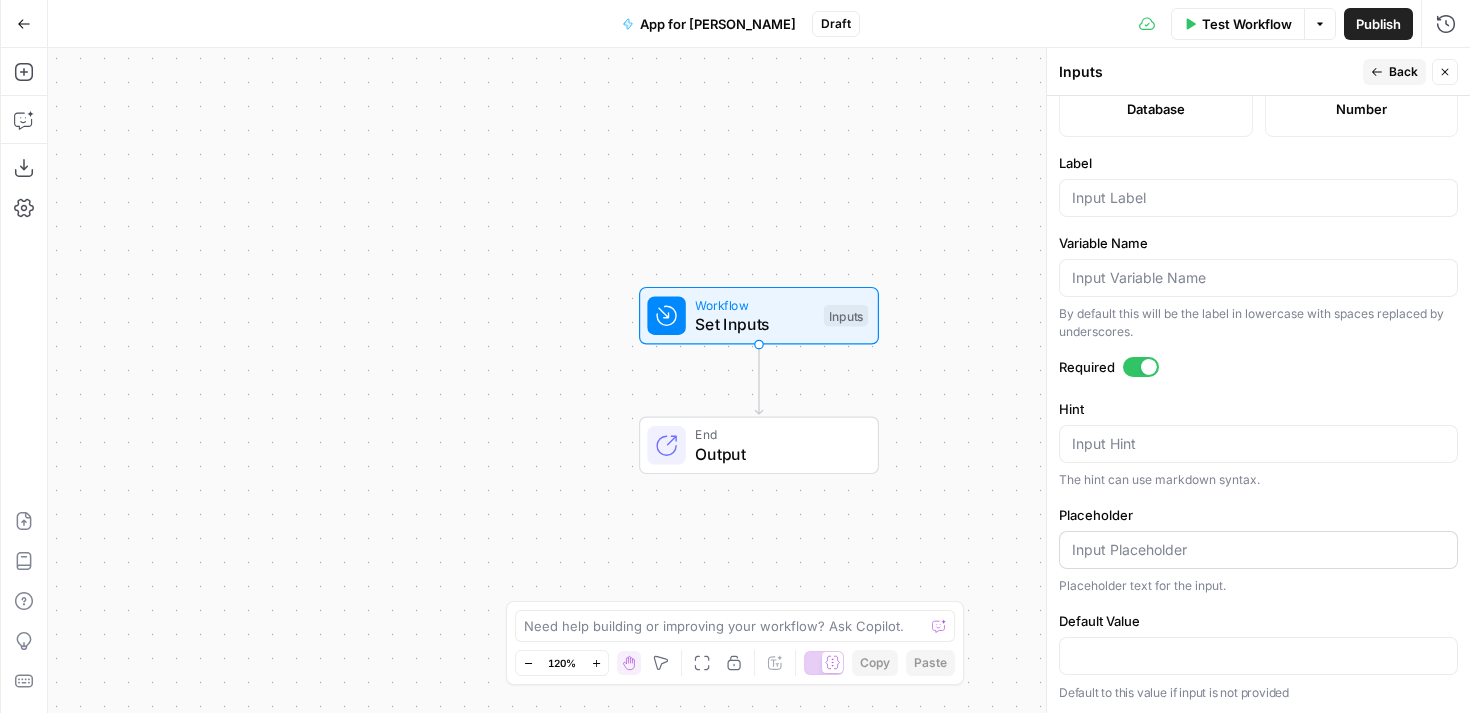 click at bounding box center (1258, 550) 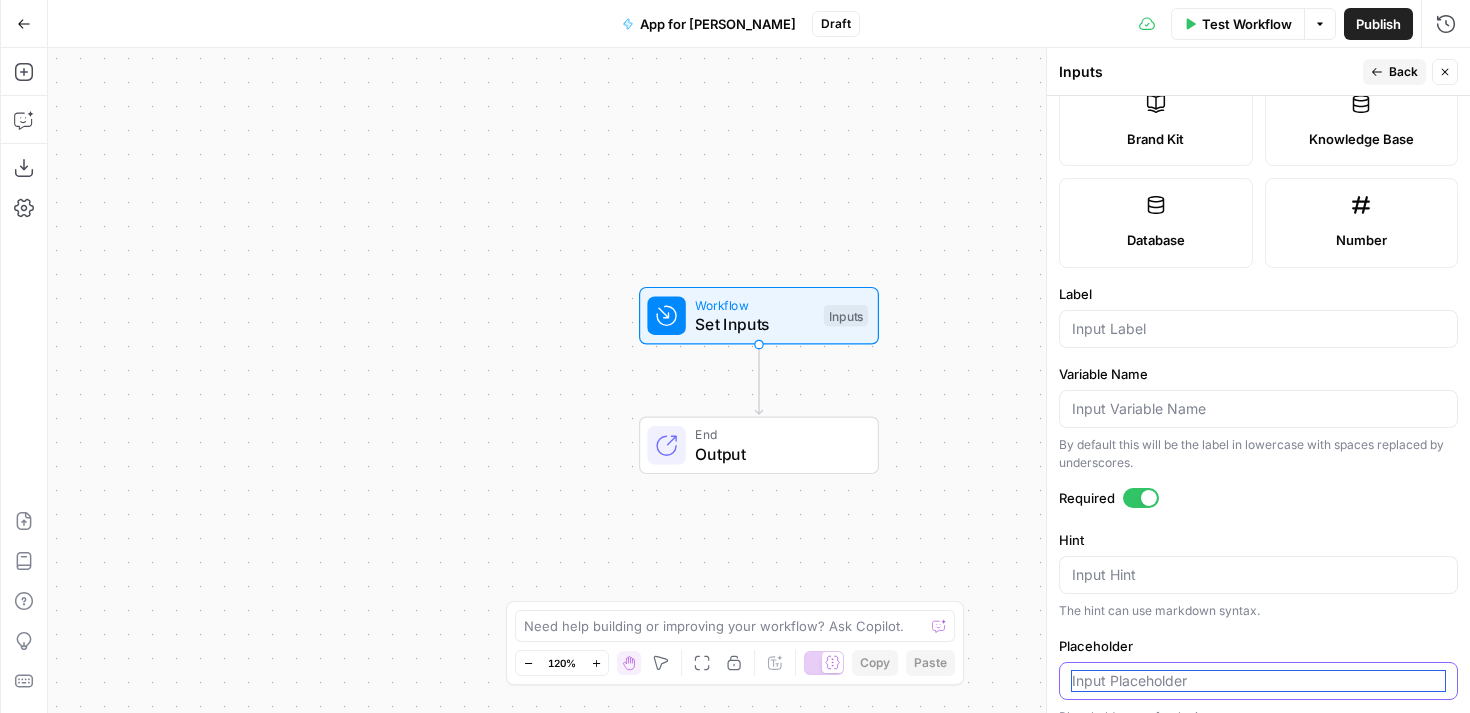 scroll, scrollTop: 544, scrollLeft: 0, axis: vertical 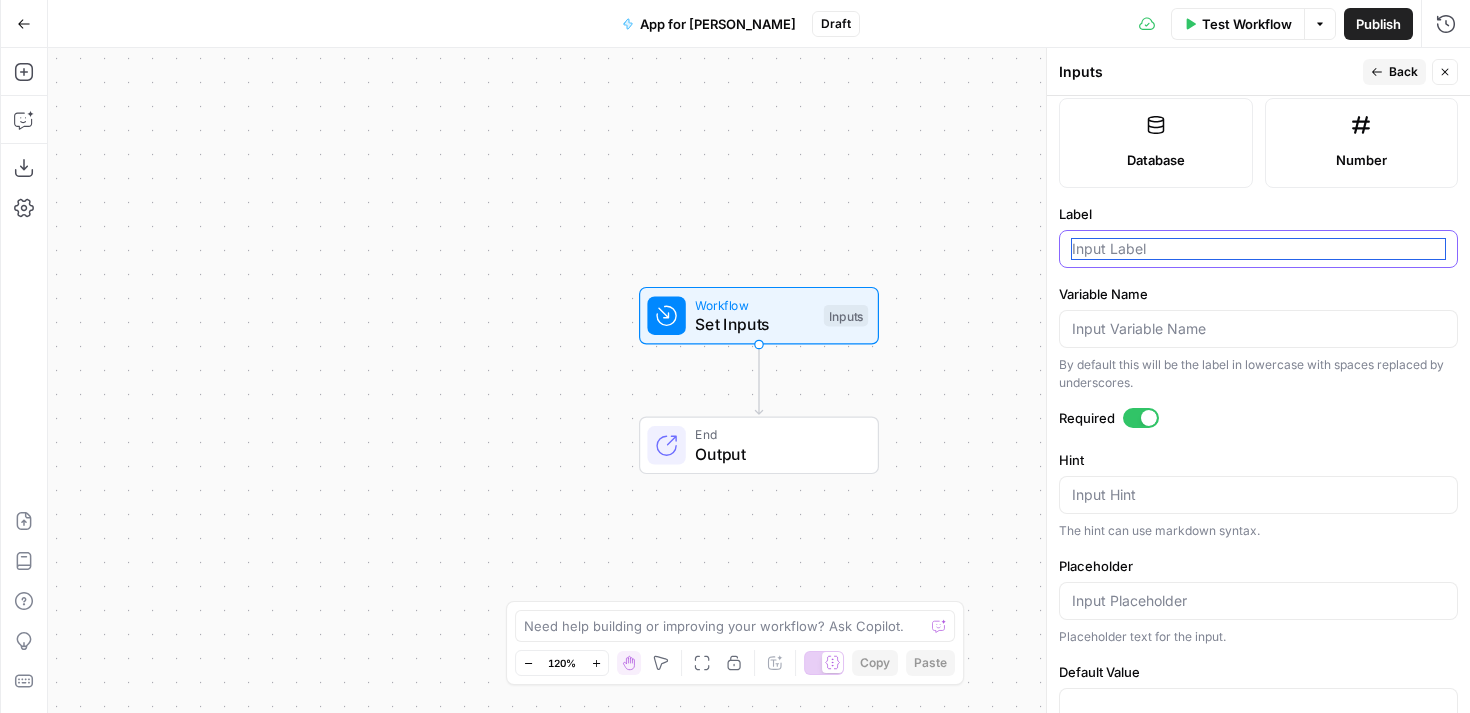 click on "Label" at bounding box center (1258, 249) 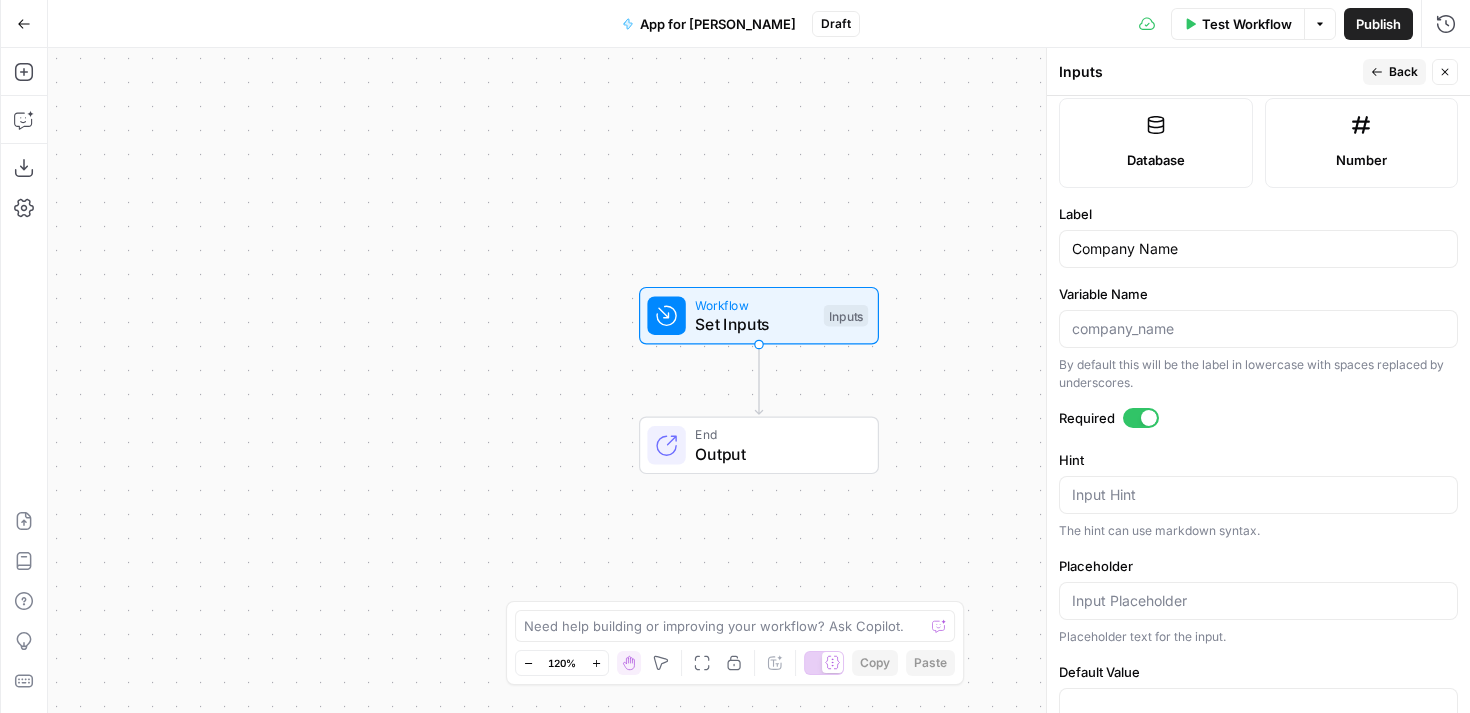 click on "By default this will be the label in lowercase with spaces replaced by underscores." at bounding box center [1258, 374] 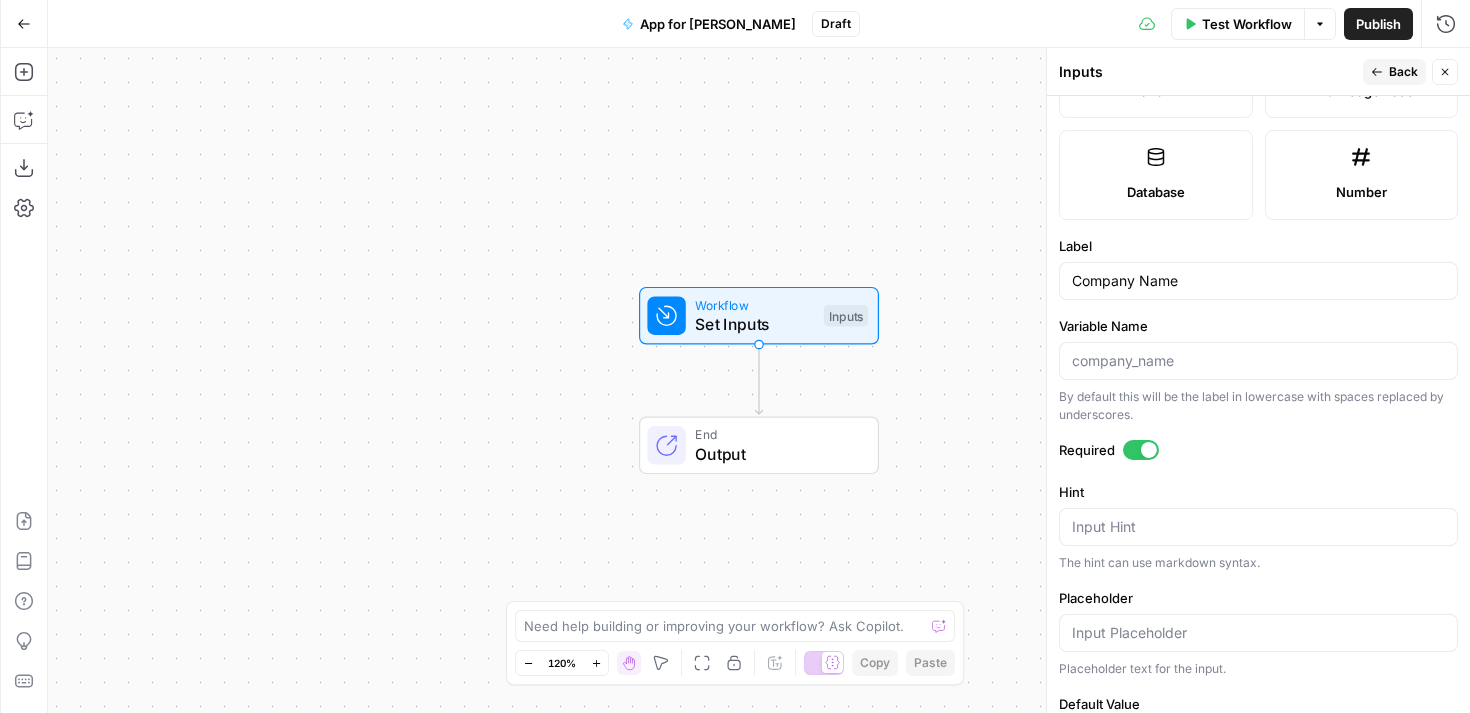 scroll, scrollTop: 596, scrollLeft: 0, axis: vertical 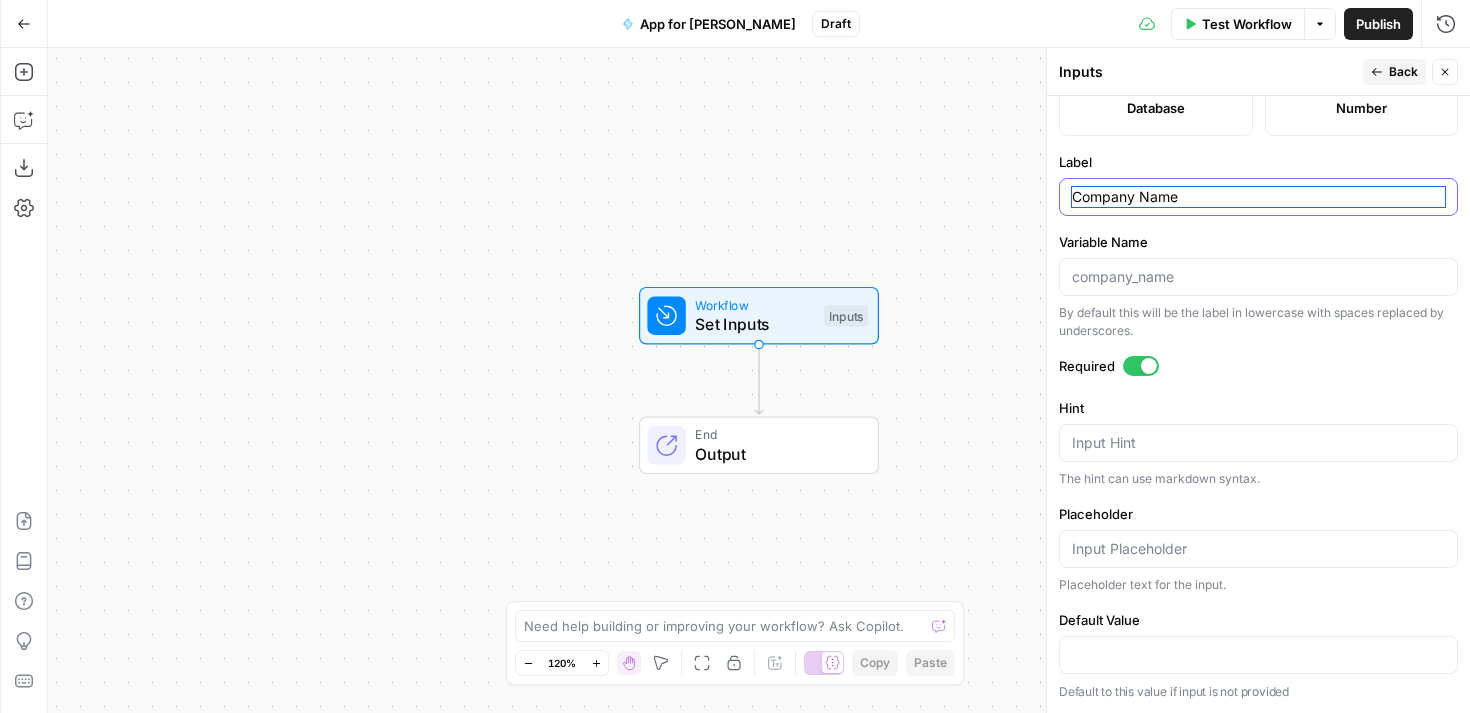 drag, startPoint x: 1188, startPoint y: 205, endPoint x: 1139, endPoint y: 199, distance: 49.365982 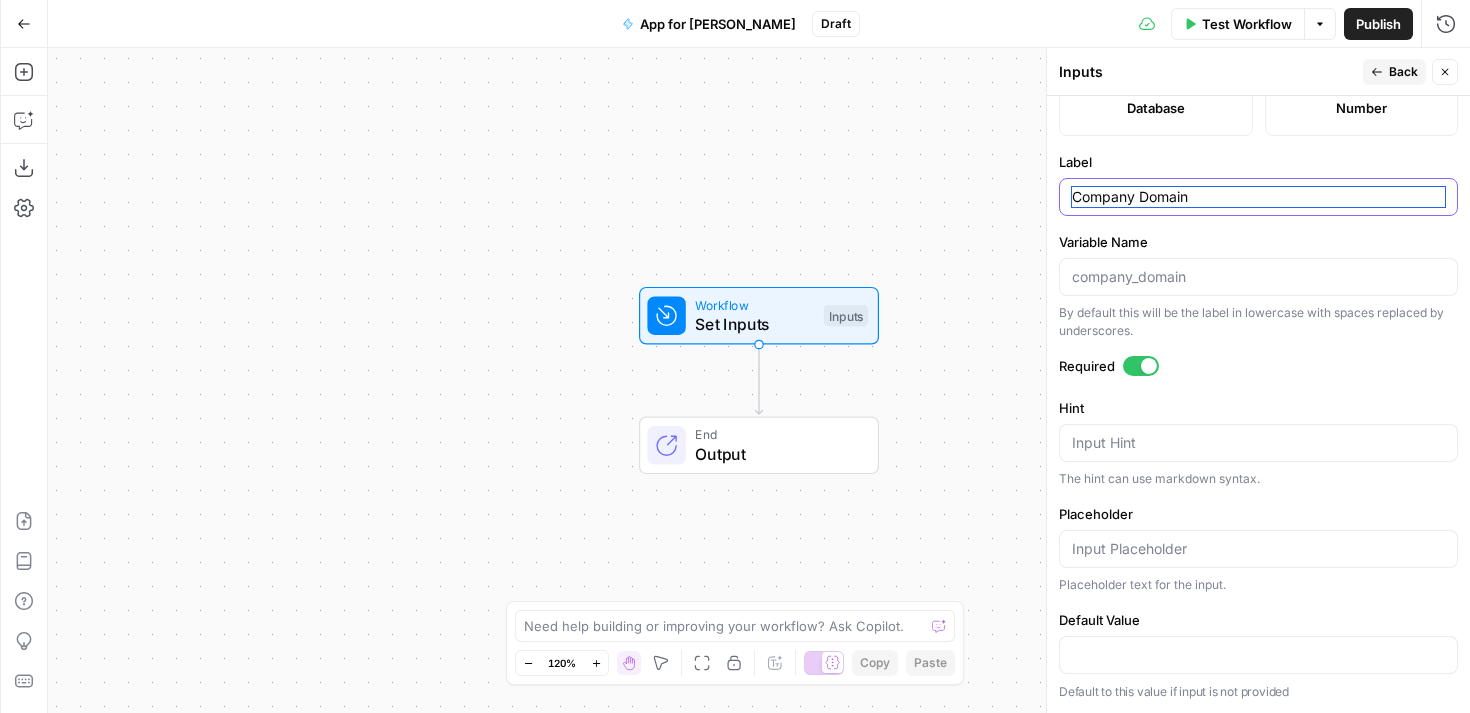 type on "Company Domain" 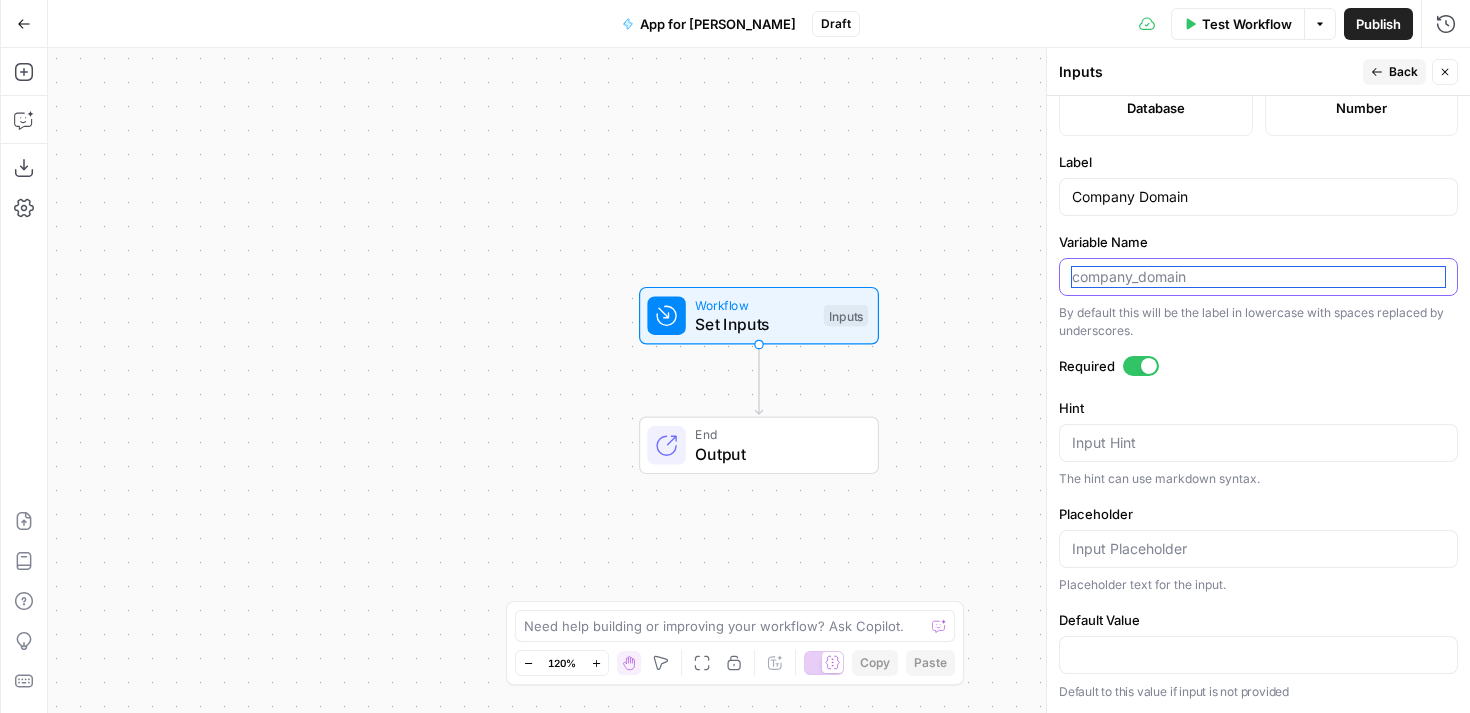 click on "Variable Name" at bounding box center (1258, 277) 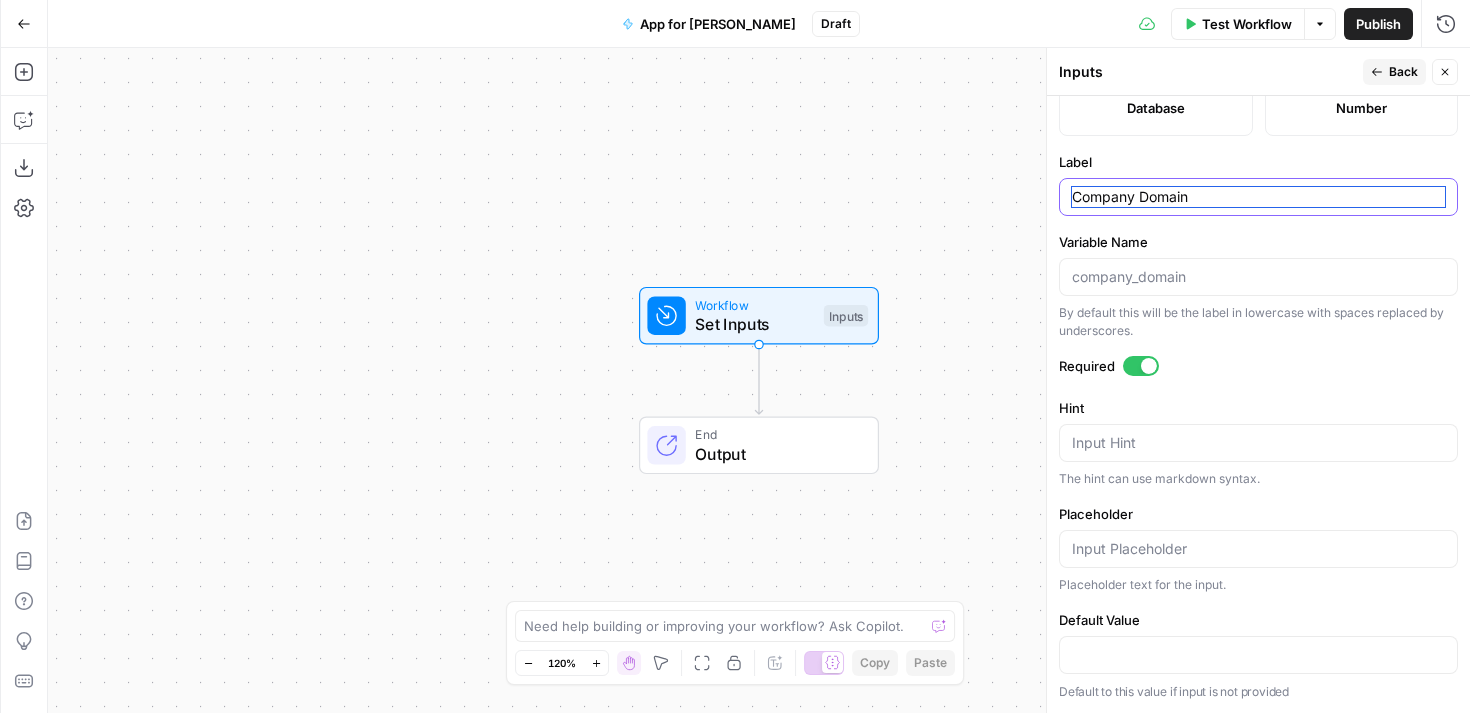 click on "Company Domain" at bounding box center (1258, 197) 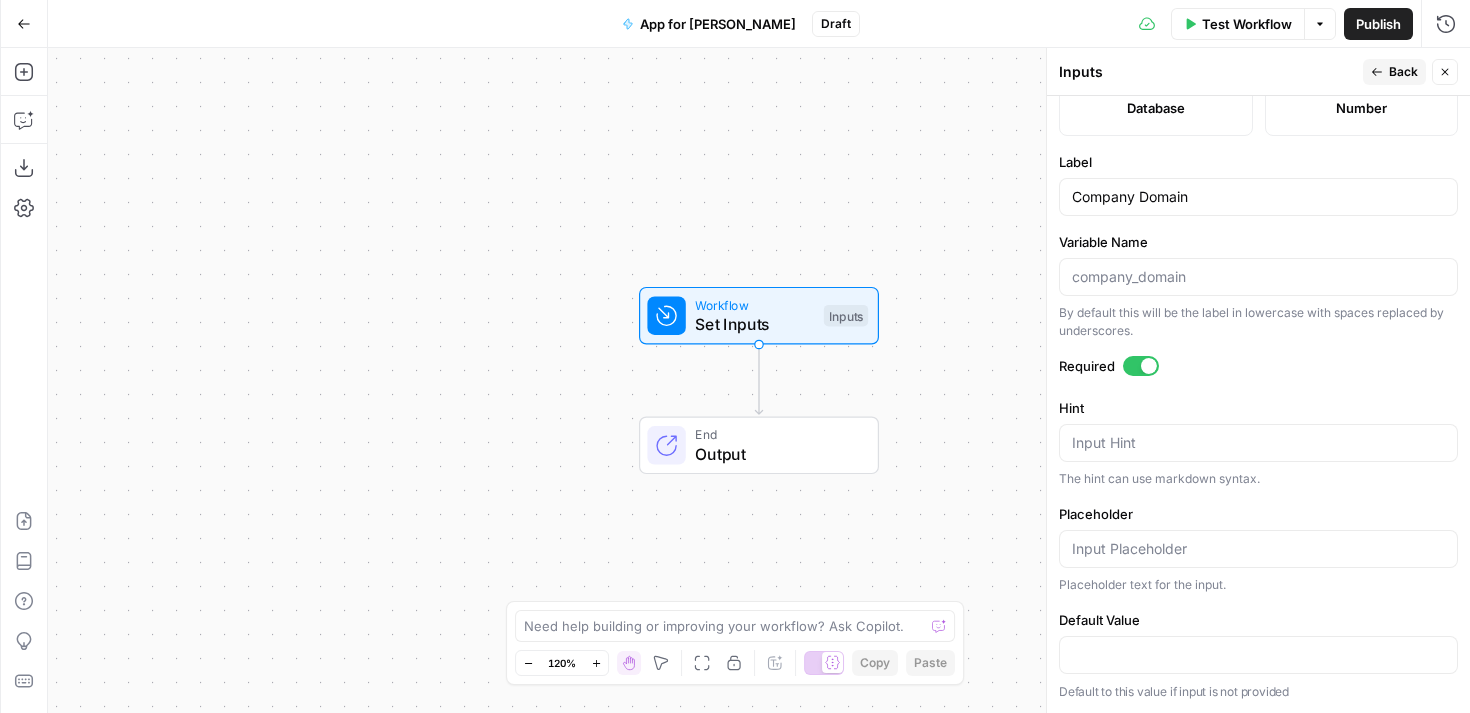 click on "Variable Name" at bounding box center [1258, 242] 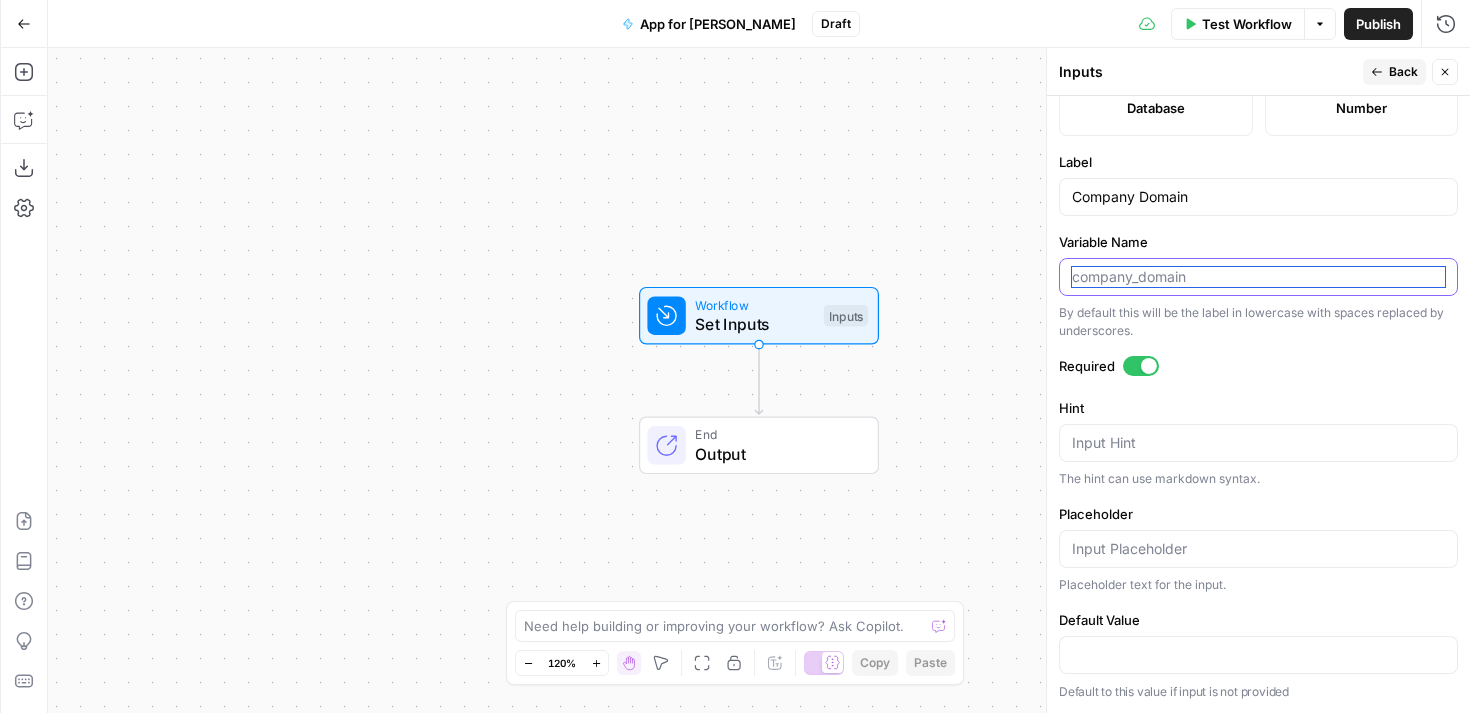 click on "Variable Name" at bounding box center (1258, 277) 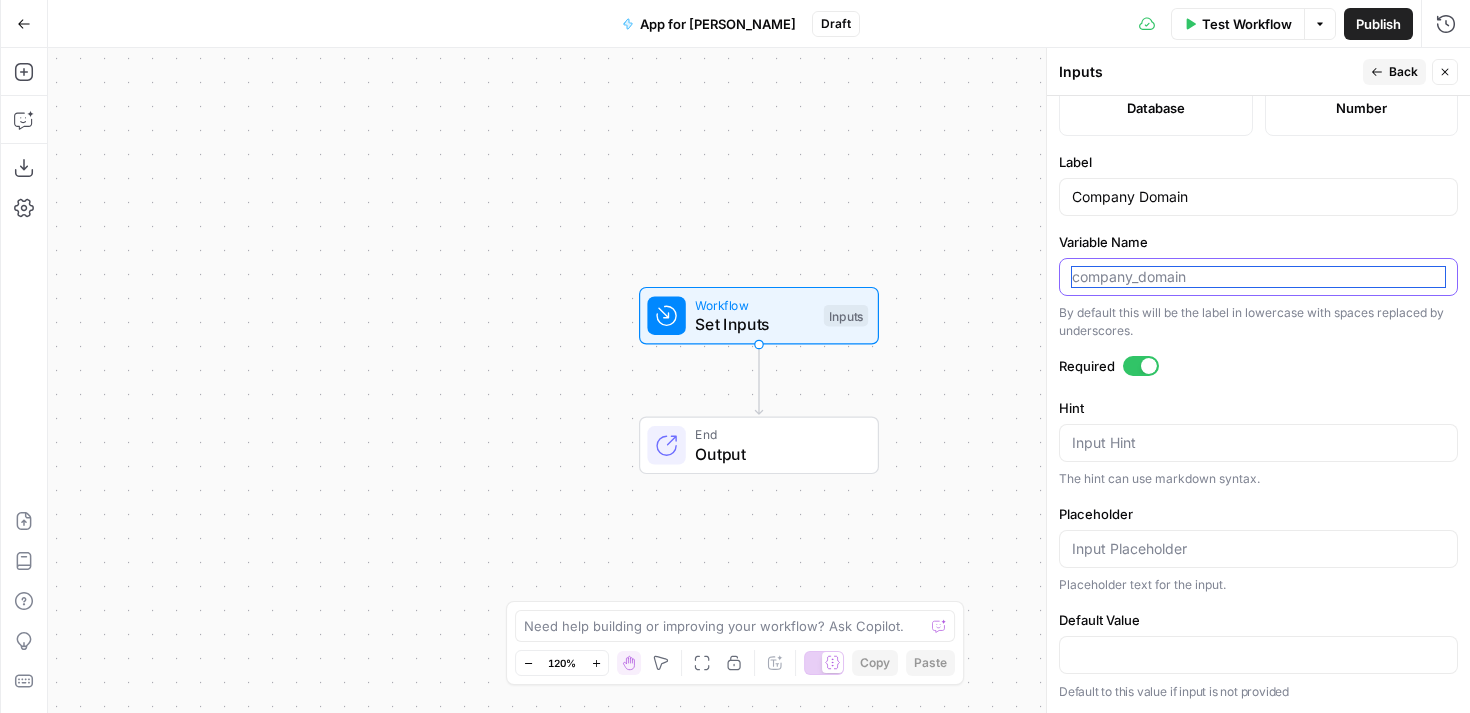 scroll, scrollTop: 346, scrollLeft: 0, axis: vertical 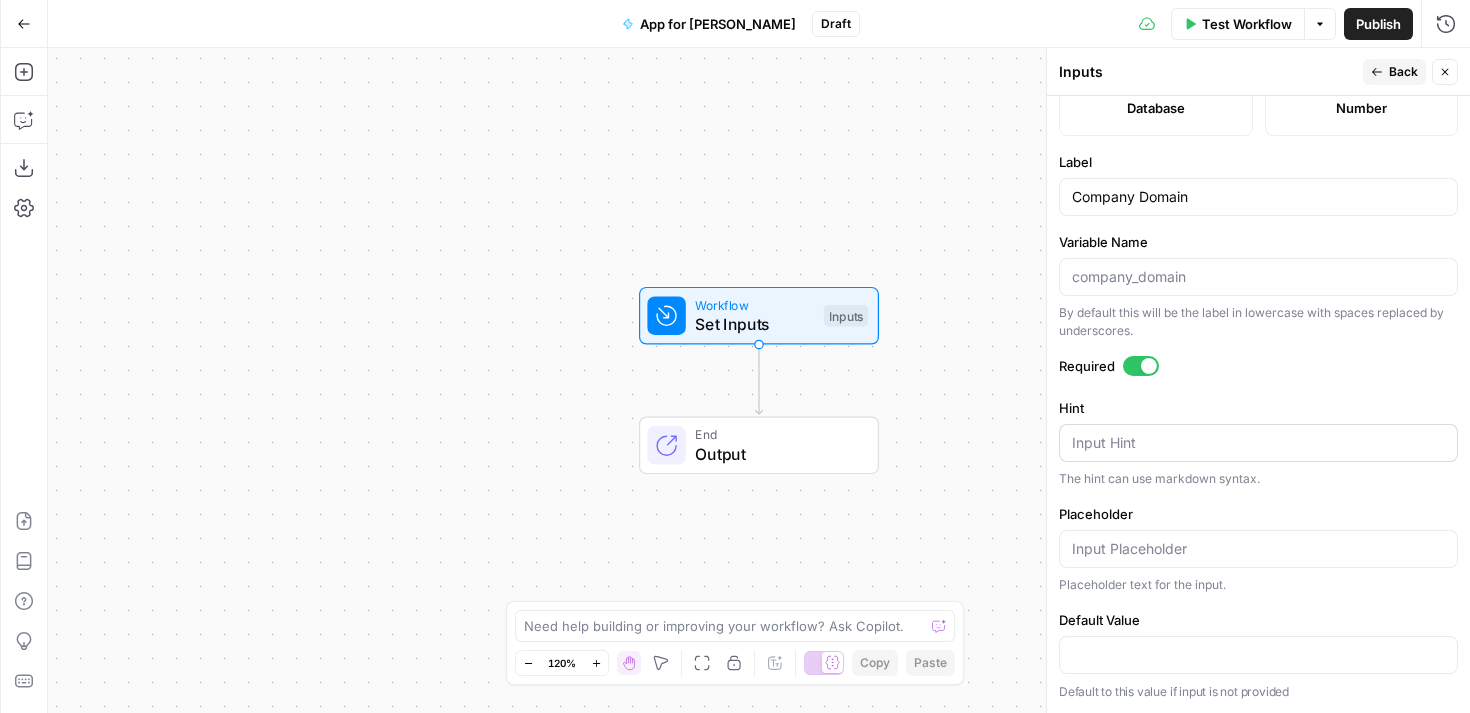 click on "Input Hint" at bounding box center (1258, 443) 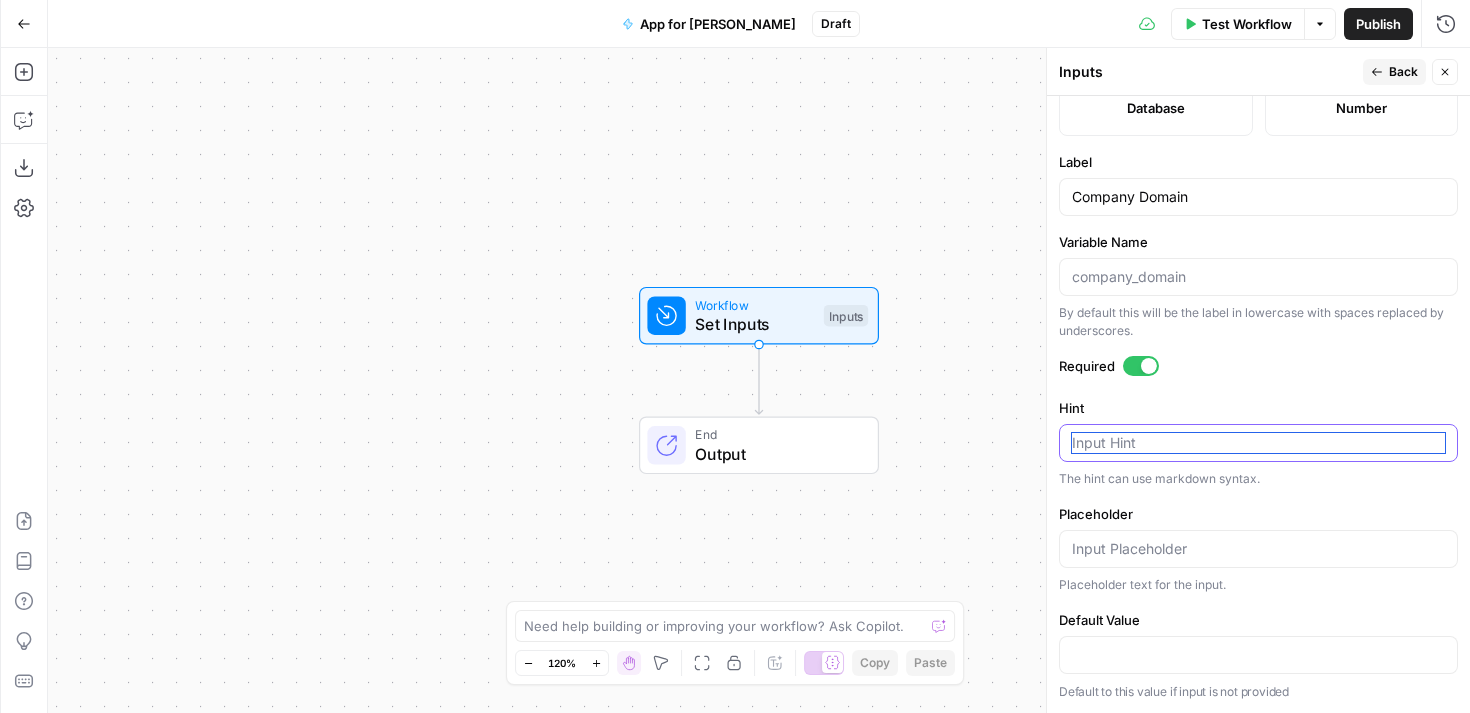 click on "Hint" at bounding box center [1258, 443] 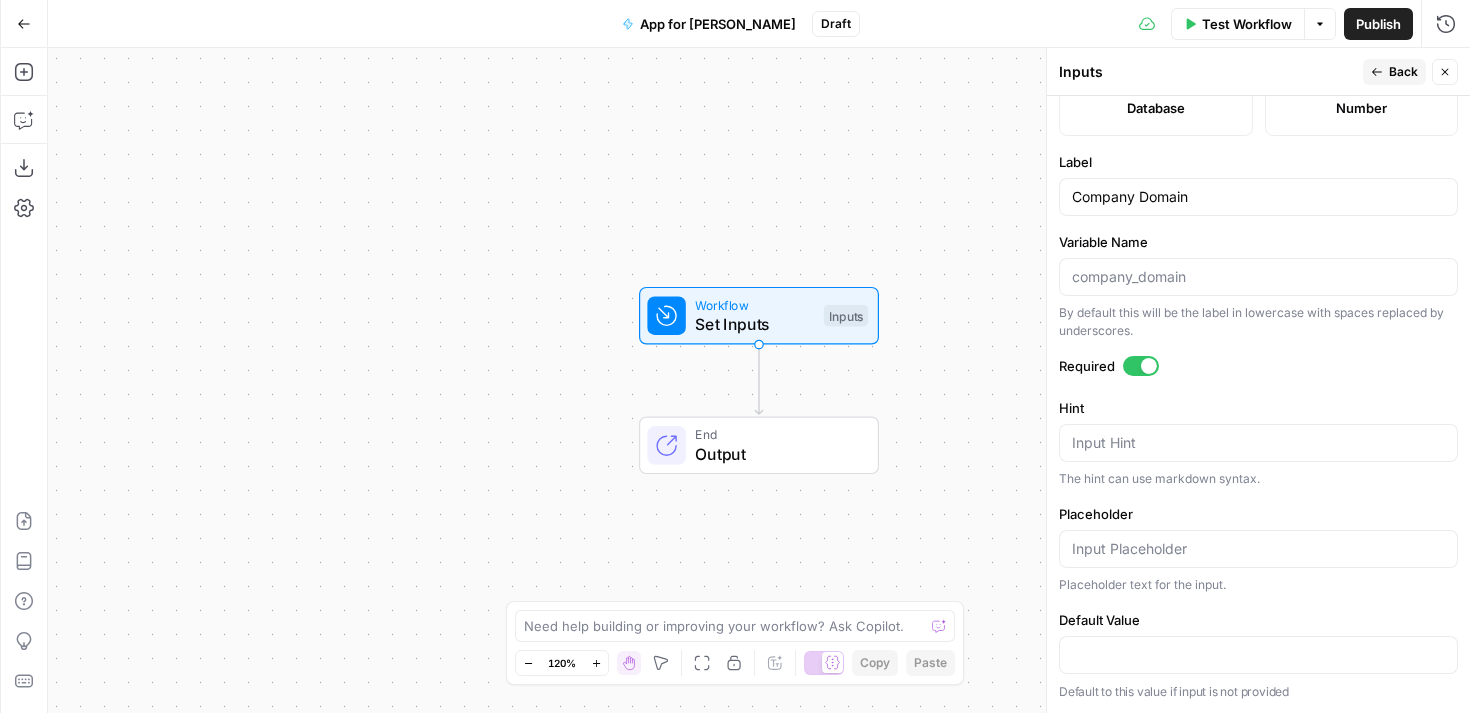 drag, startPoint x: 1096, startPoint y: 414, endPoint x: 1058, endPoint y: 408, distance: 38.470768 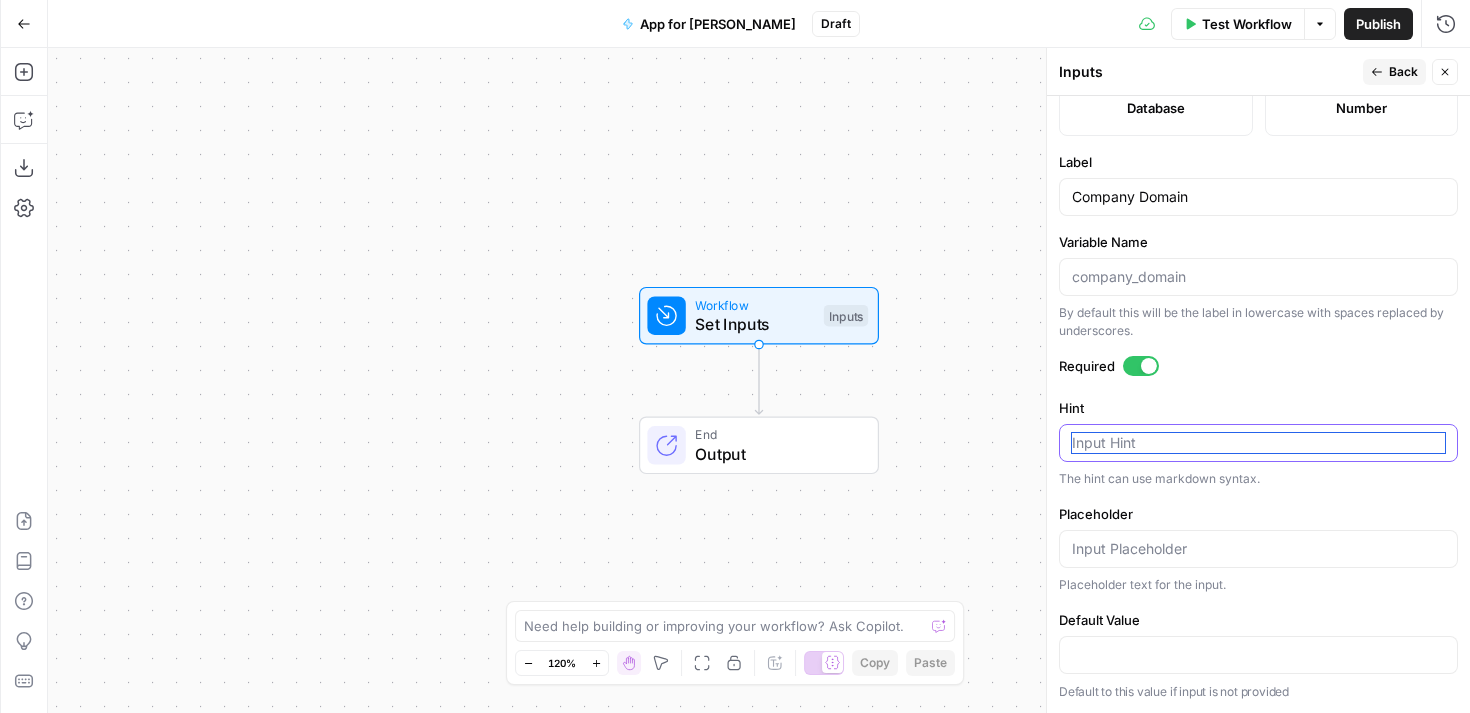 click on "Hint" at bounding box center (1258, 443) 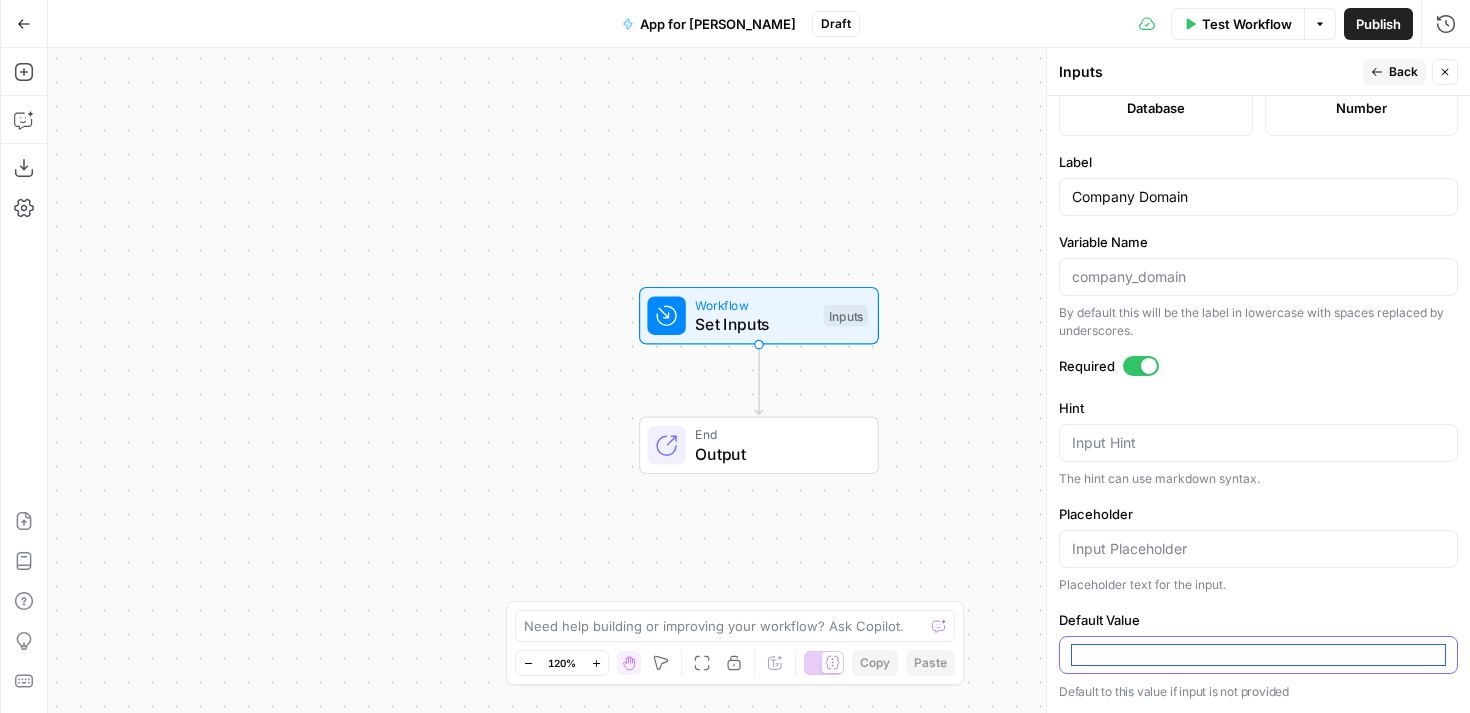 click on "Default Value" at bounding box center [1258, 655] 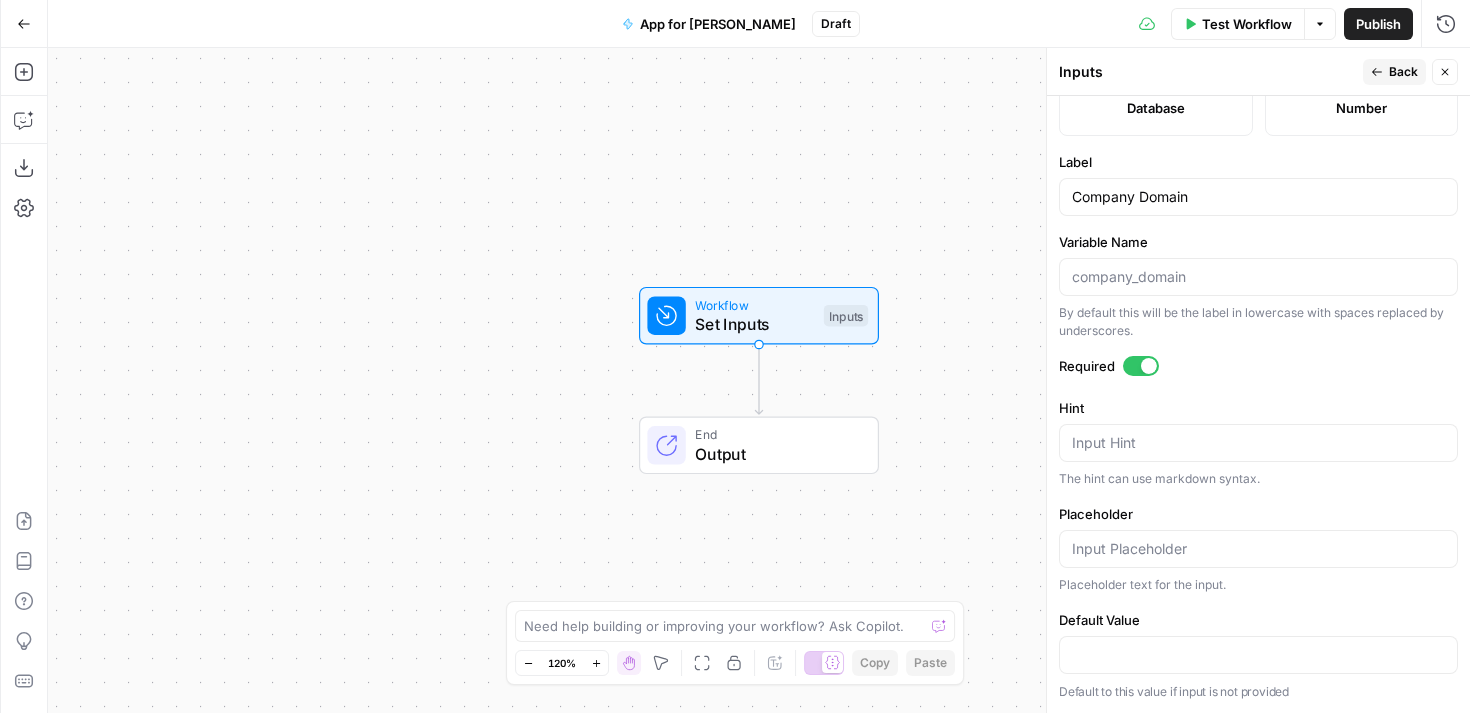 click on "Placeholder text for the input." at bounding box center [1258, 585] 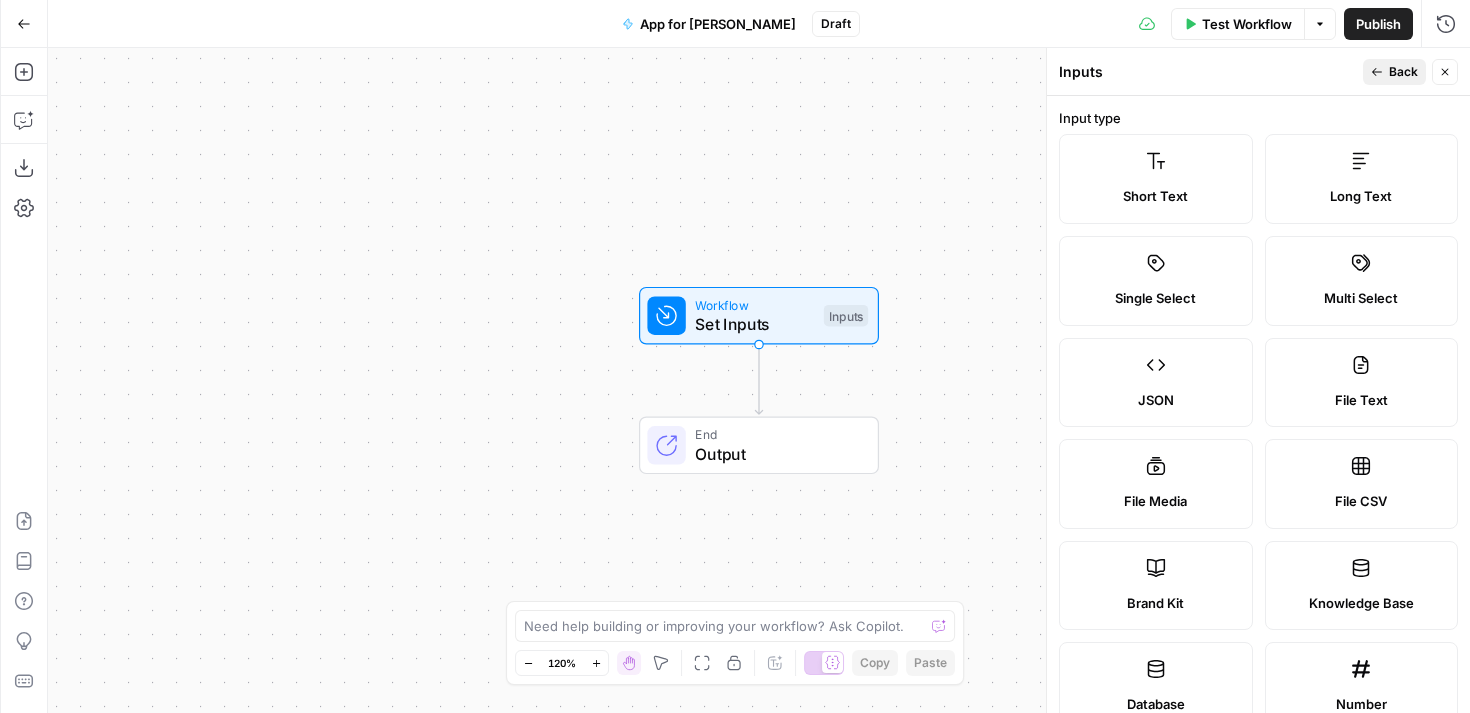click on "Back" at bounding box center [1403, 72] 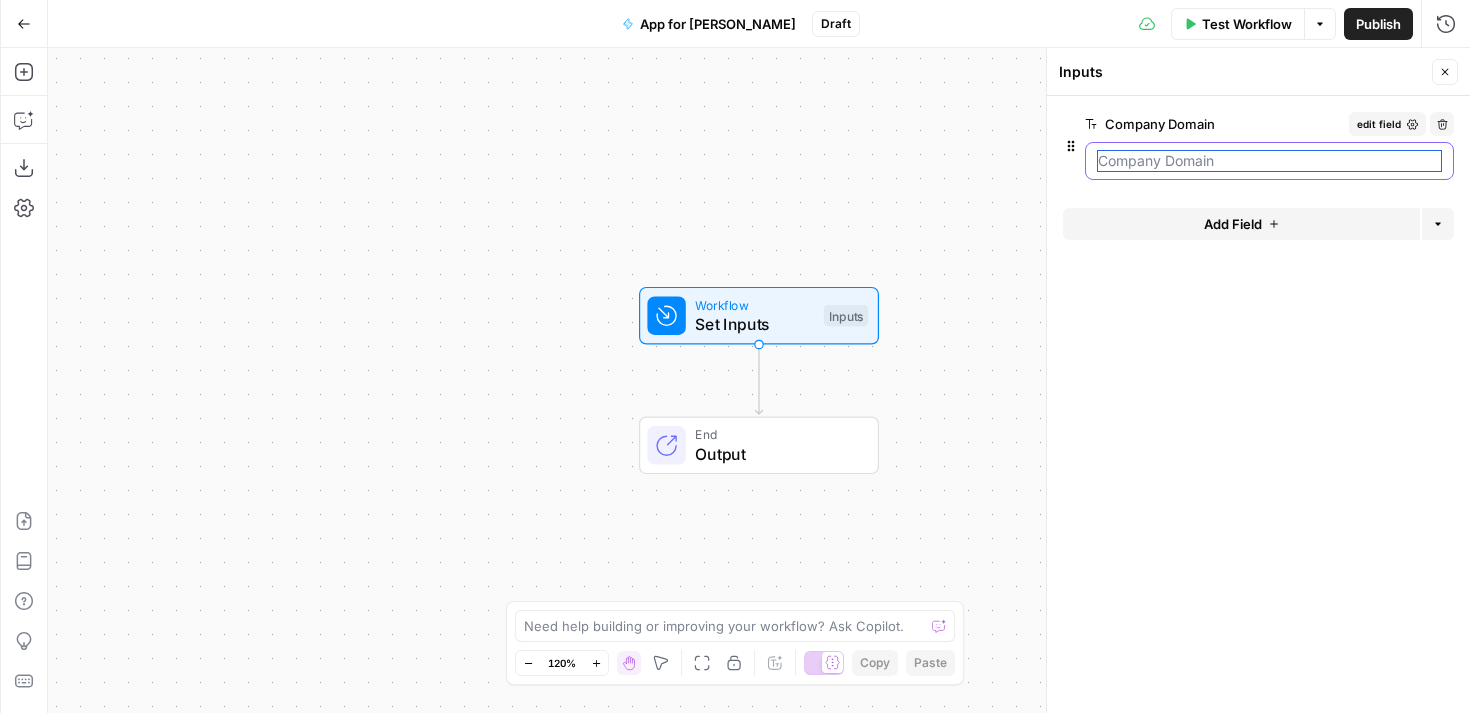 click on "Company Domain" at bounding box center [1269, 161] 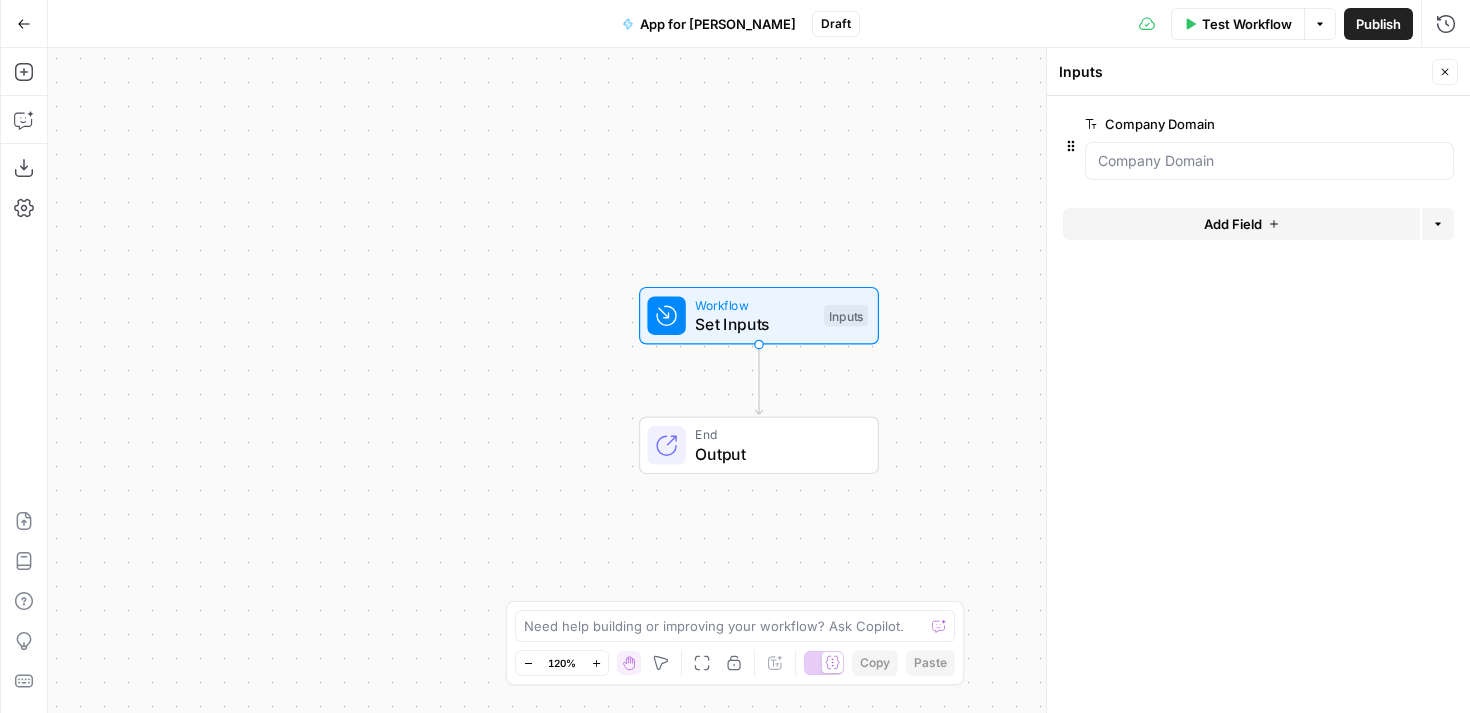 click on "Company Domain edit field Delete group Add Field Options" at bounding box center (1258, 404) 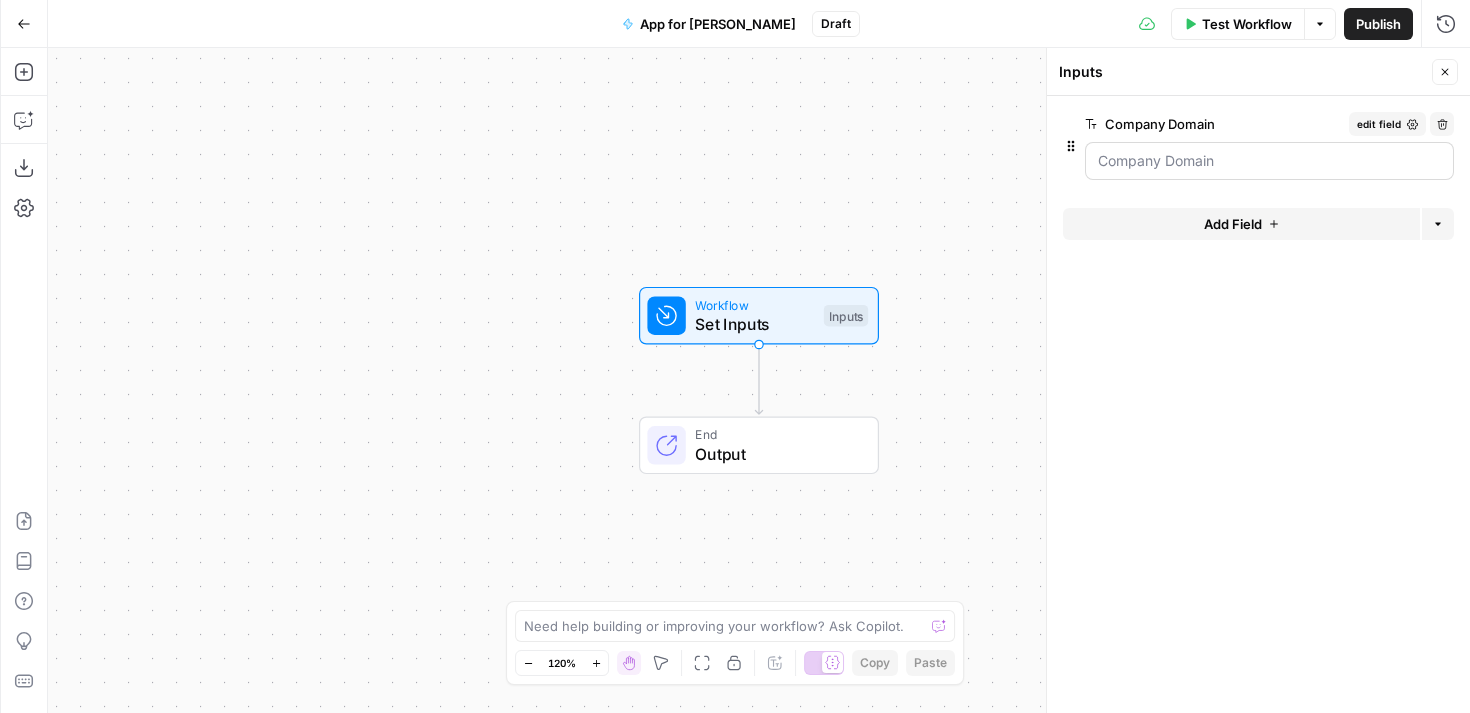 click at bounding box center [1269, 161] 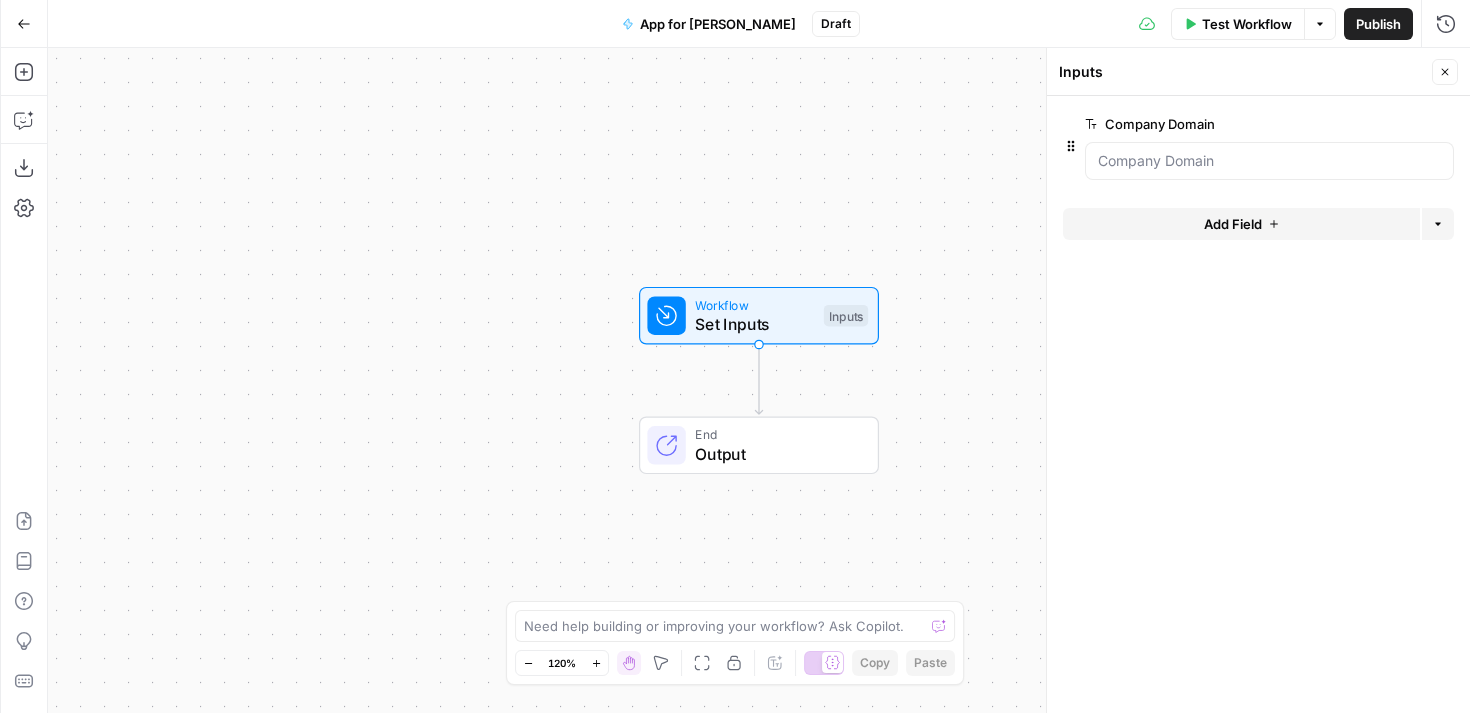 click on "Company Domain edit field Delete group Add Field Options" at bounding box center (1258, 404) 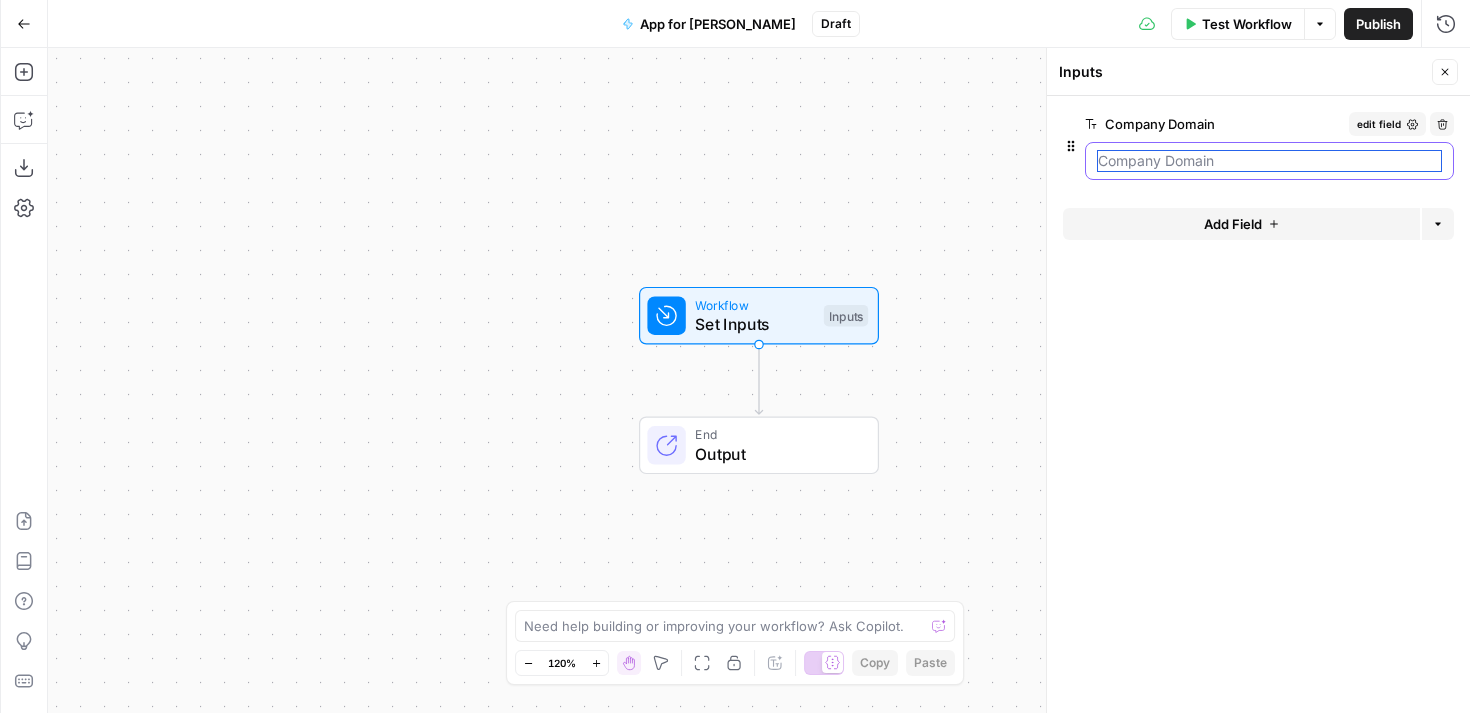 click on "Company Domain" at bounding box center (1269, 161) 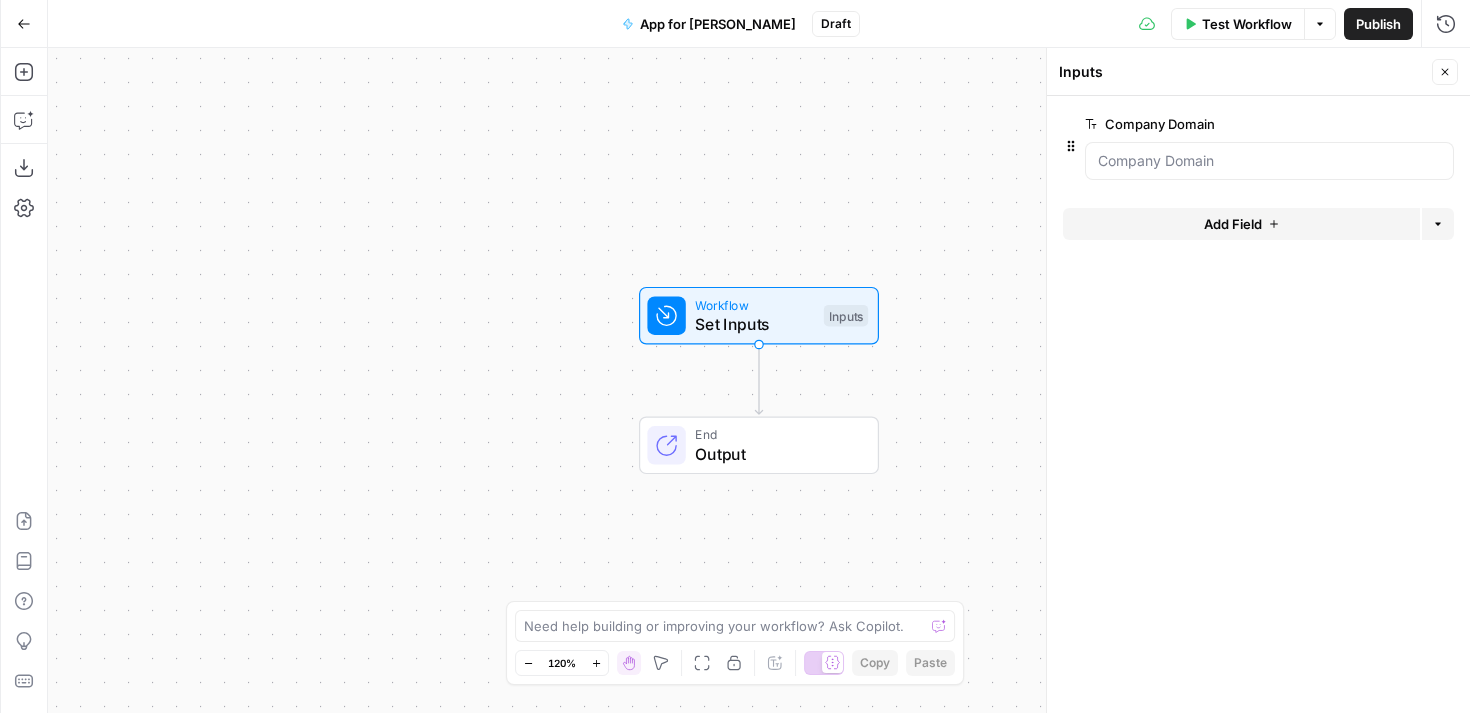 click on "Workflow Set Inputs Inputs End Output" at bounding box center [759, 380] 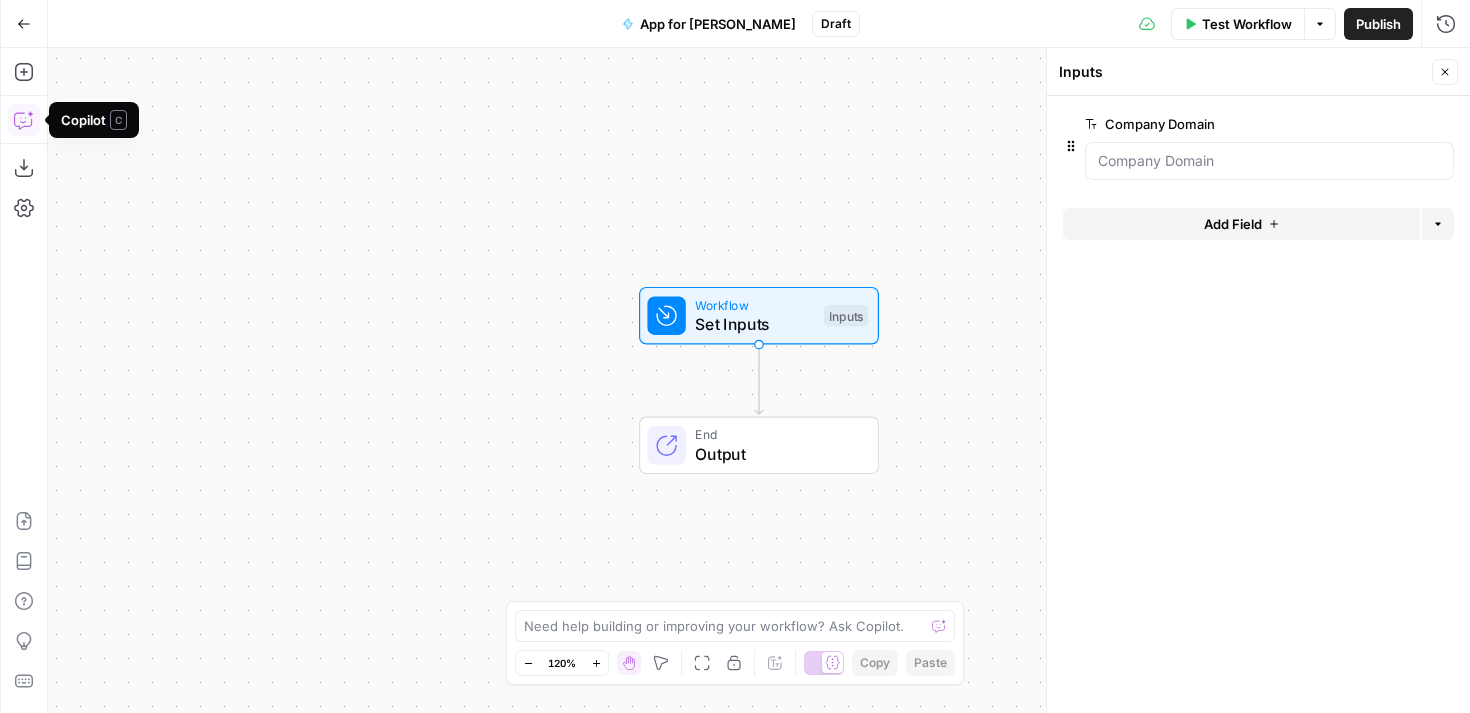 click 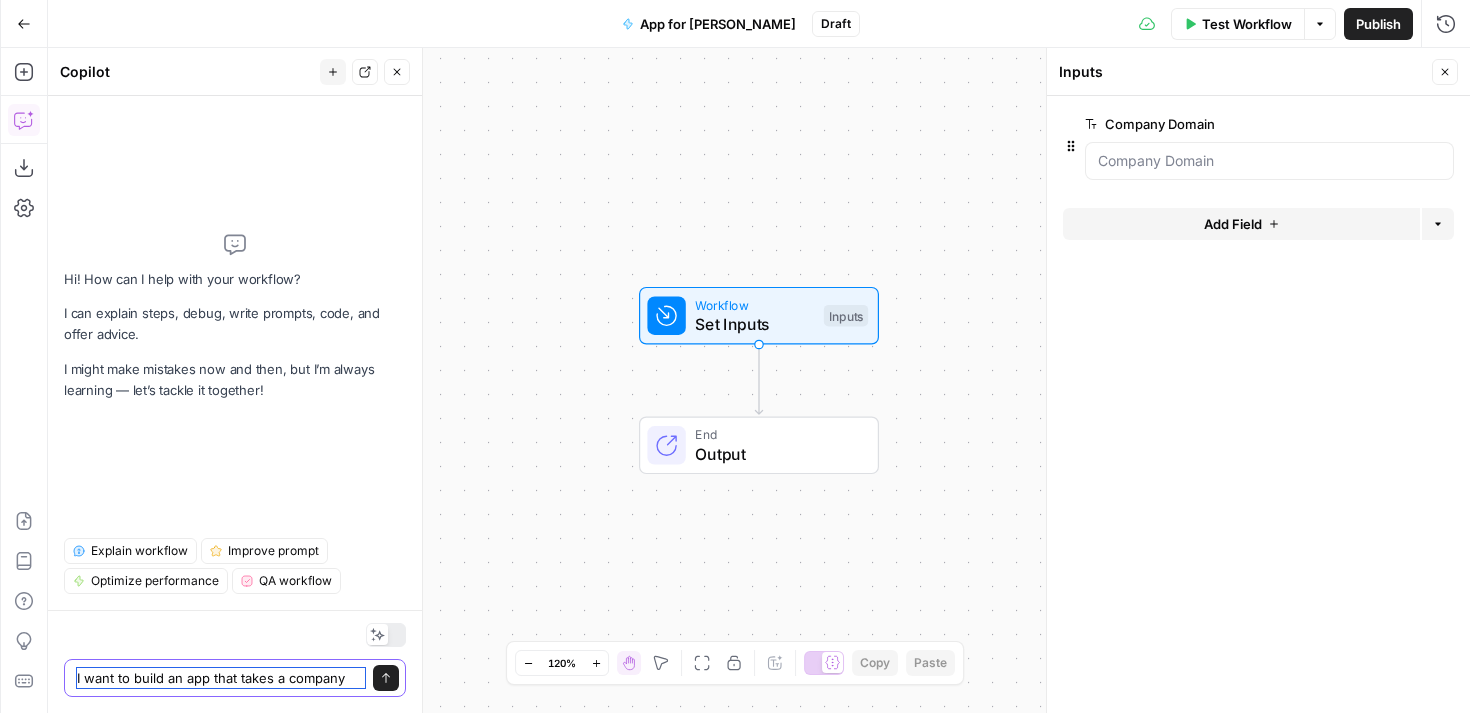 click on "I want to build an app that takes a company" at bounding box center (221, 678) 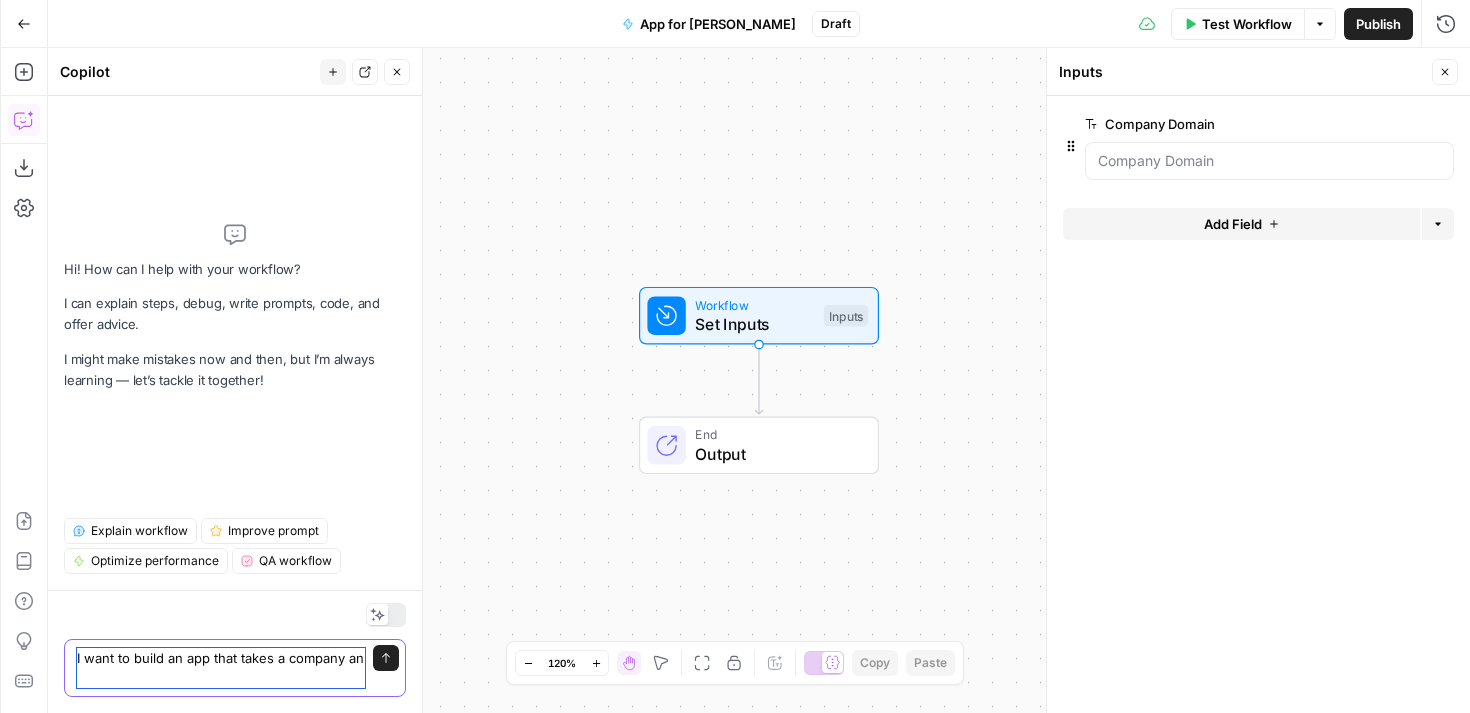 scroll, scrollTop: 0, scrollLeft: 0, axis: both 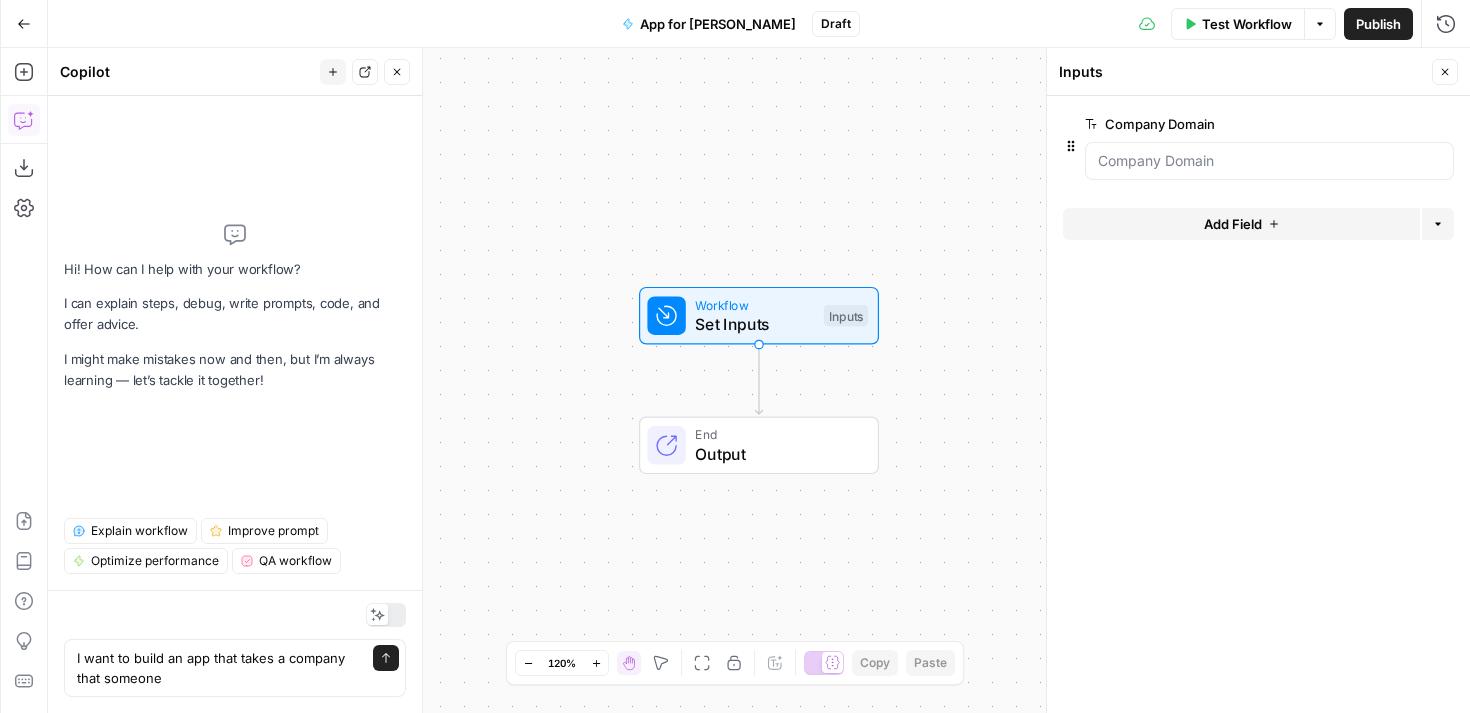 click on "Set Inputs" at bounding box center (754, 324) 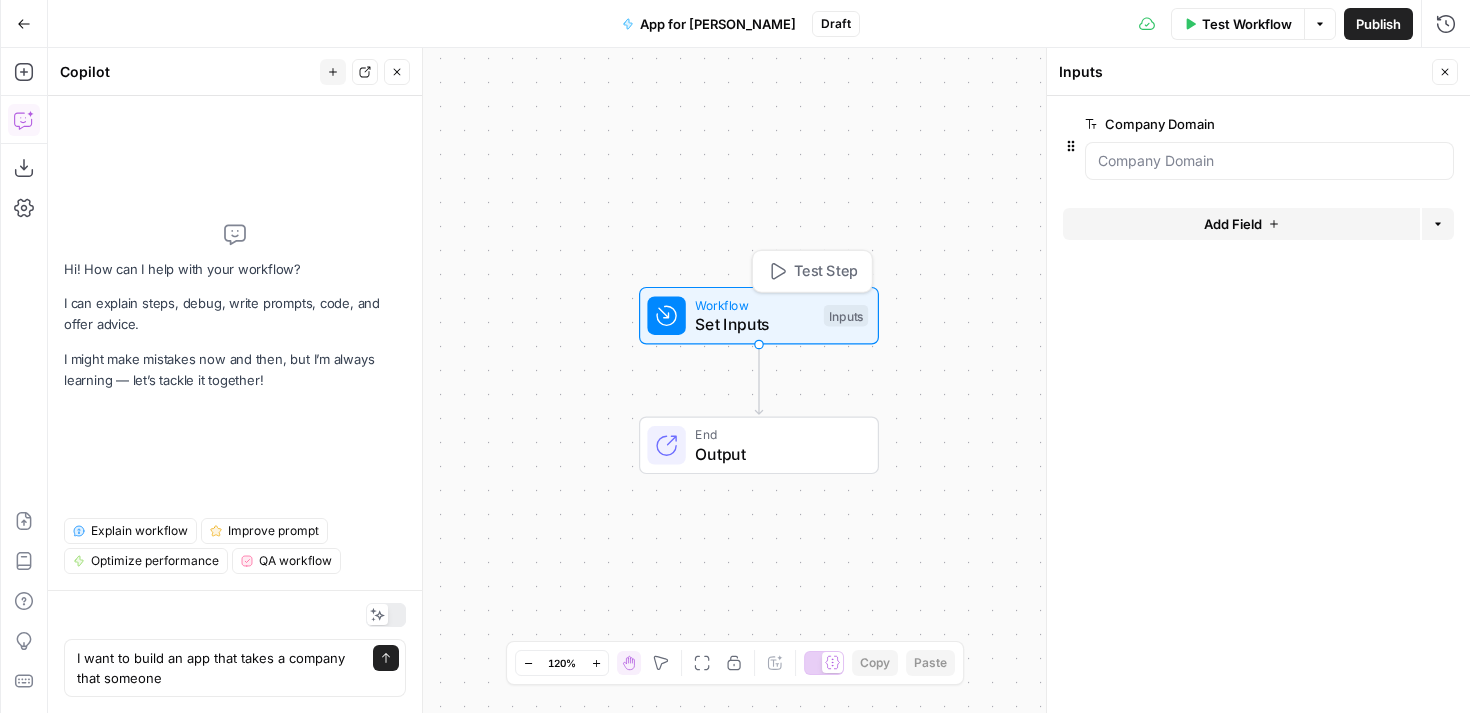 click on "Workflow" at bounding box center [754, 304] 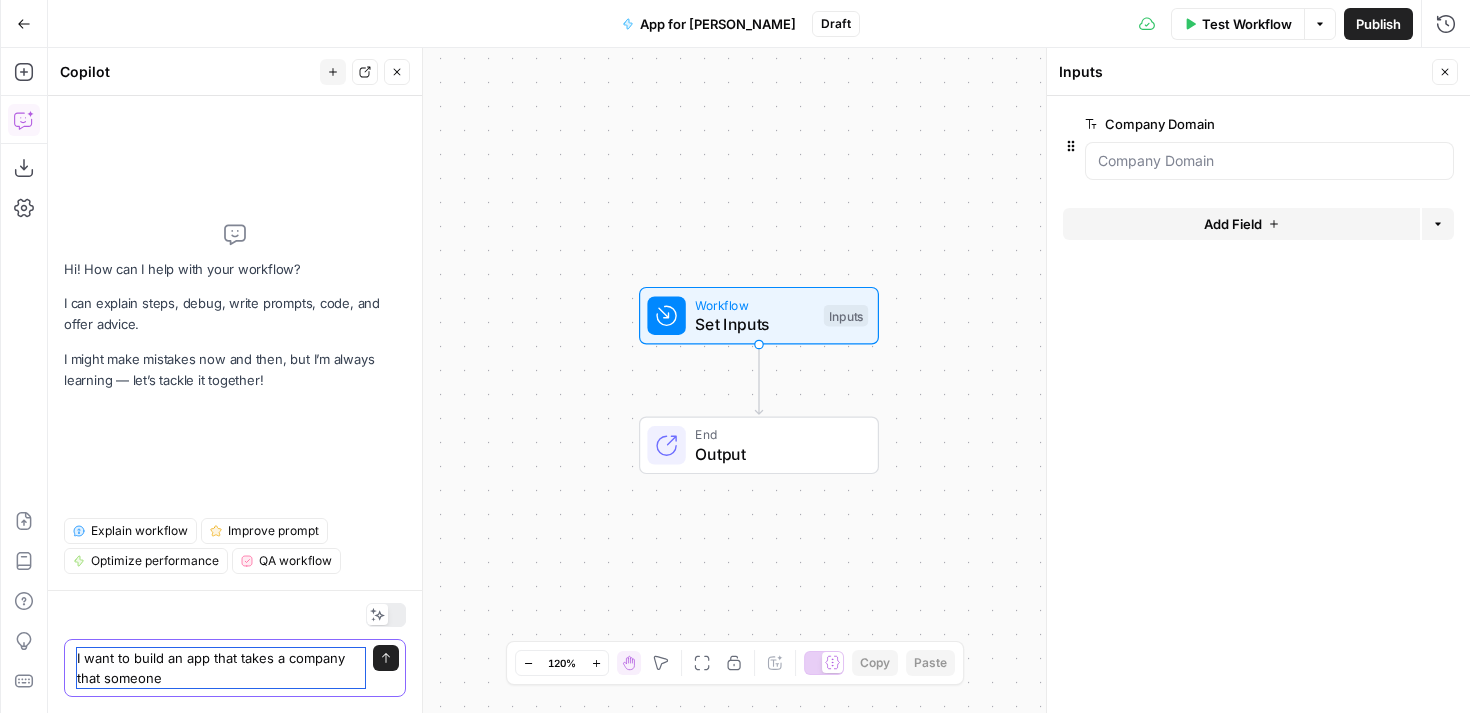 click on "I want to build an app that takes a company that someone" at bounding box center (221, 668) 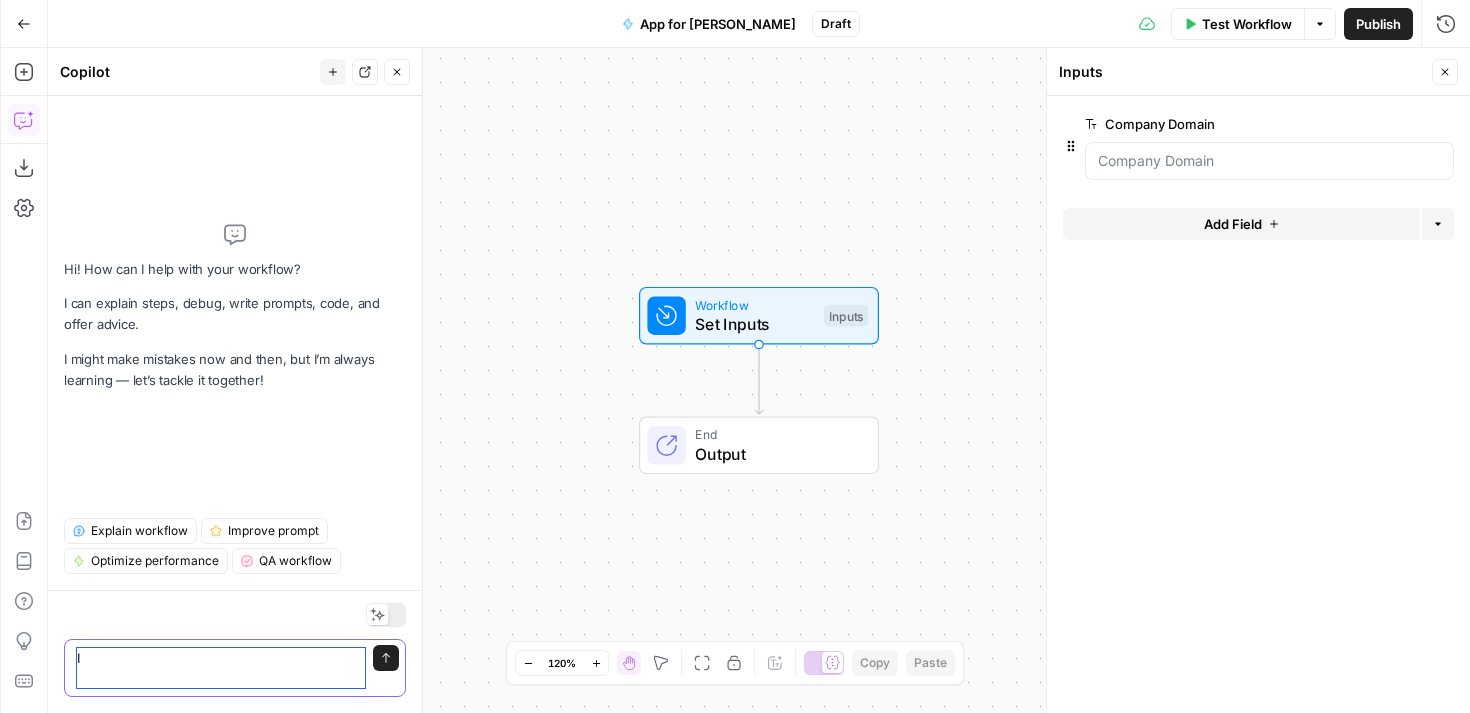 scroll, scrollTop: 0, scrollLeft: 0, axis: both 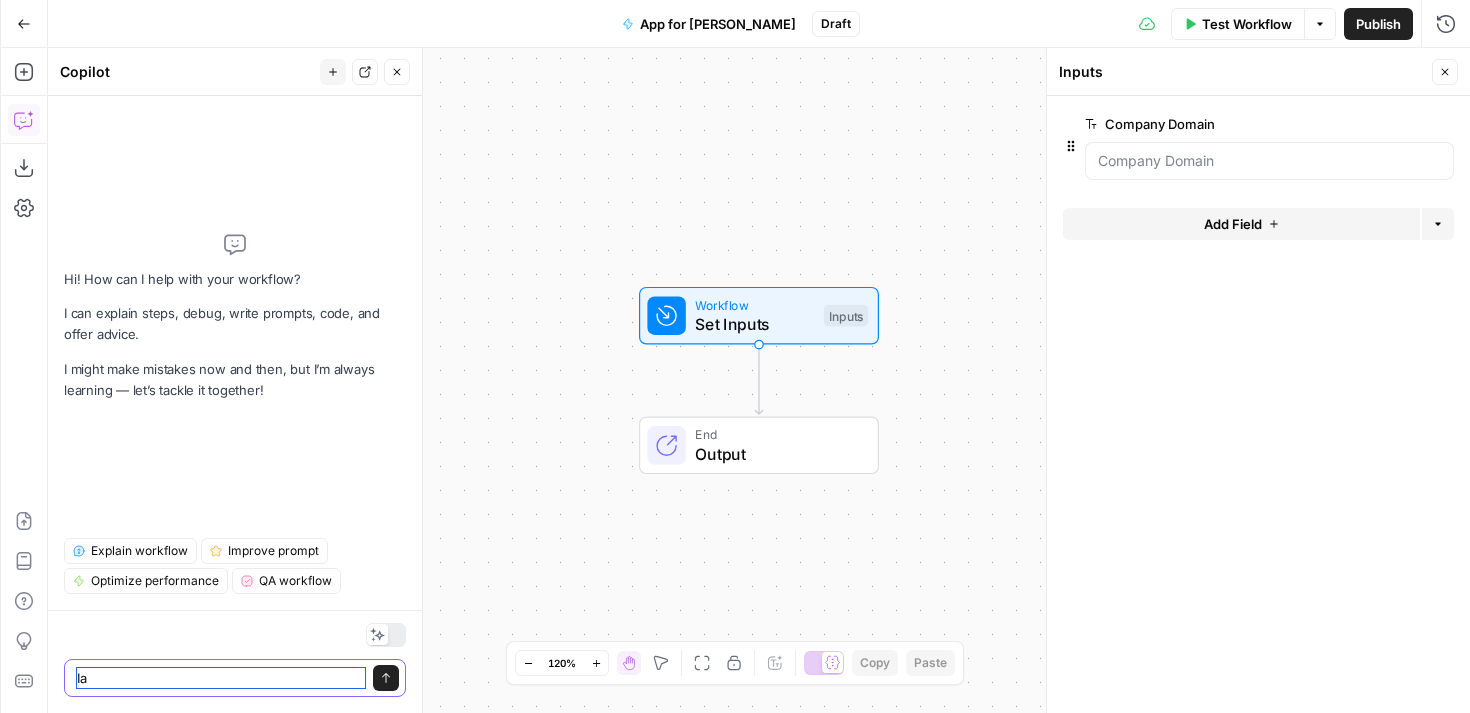 type on "I" 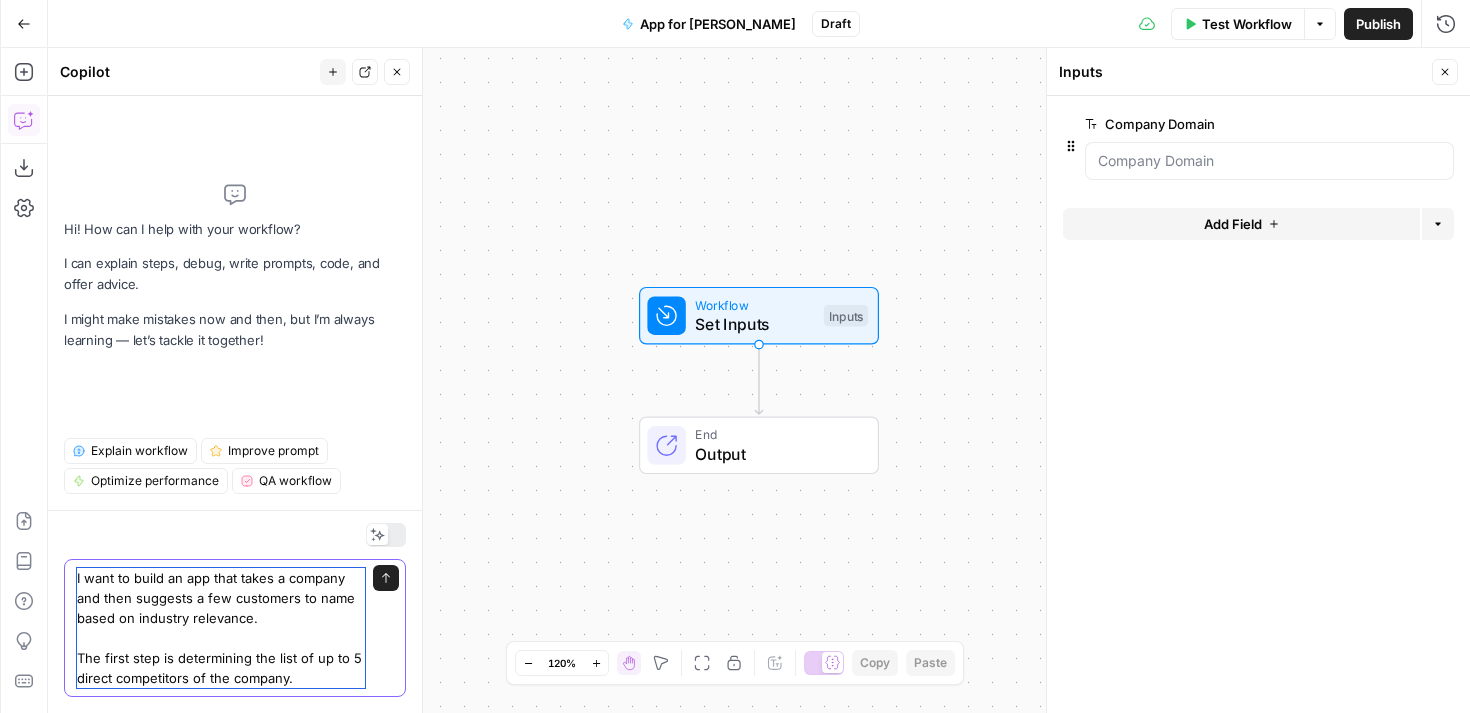 click on "I want to build an app that takes a company and then suggests a few customers to name based on industry relevance.
The first step is determining the list of up to 5 direct competitors of the company." at bounding box center (221, 628) 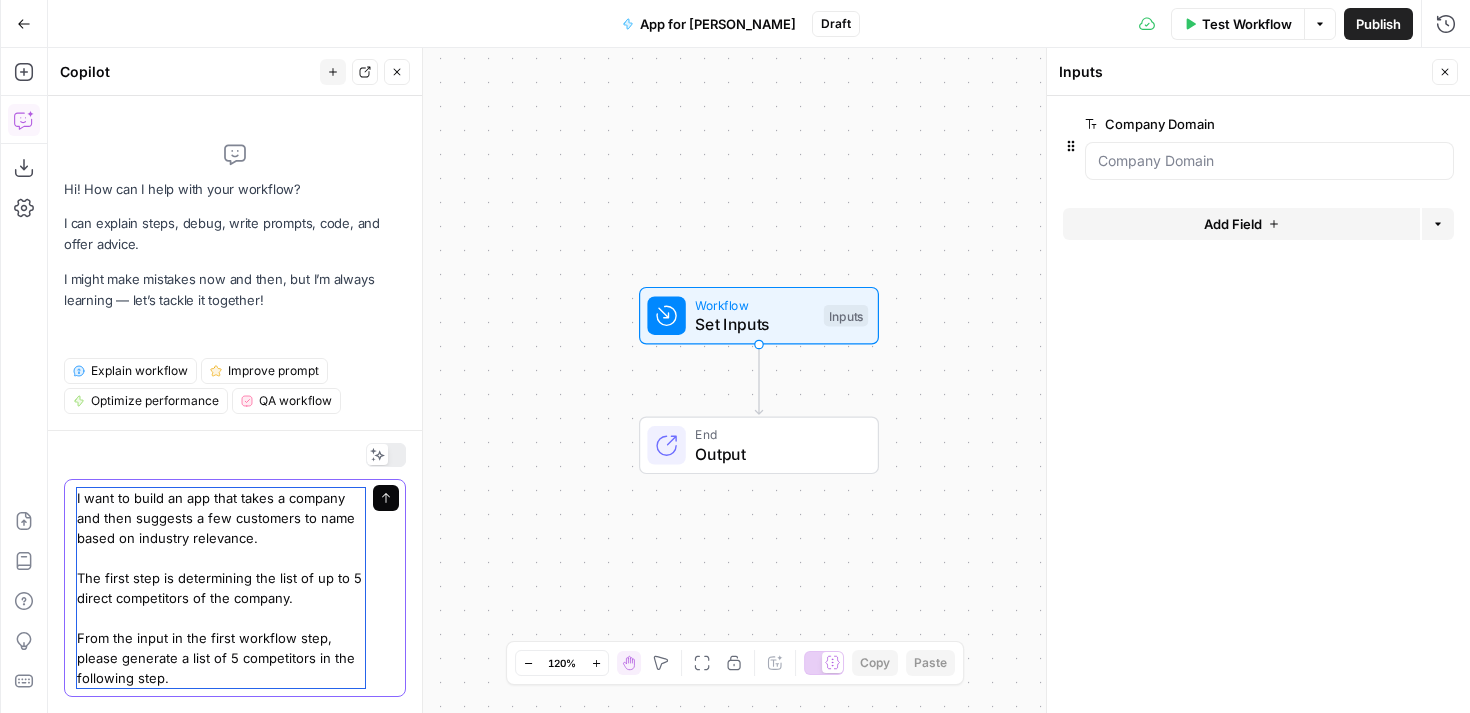 type on "I want to build an app that takes a company and then suggests a few customers to name based on industry relevance.
The first step is determining the list of up to 5 direct competitors of the company.
From the input in the first workflow step, please generate a list of 5 competitors in the following step." 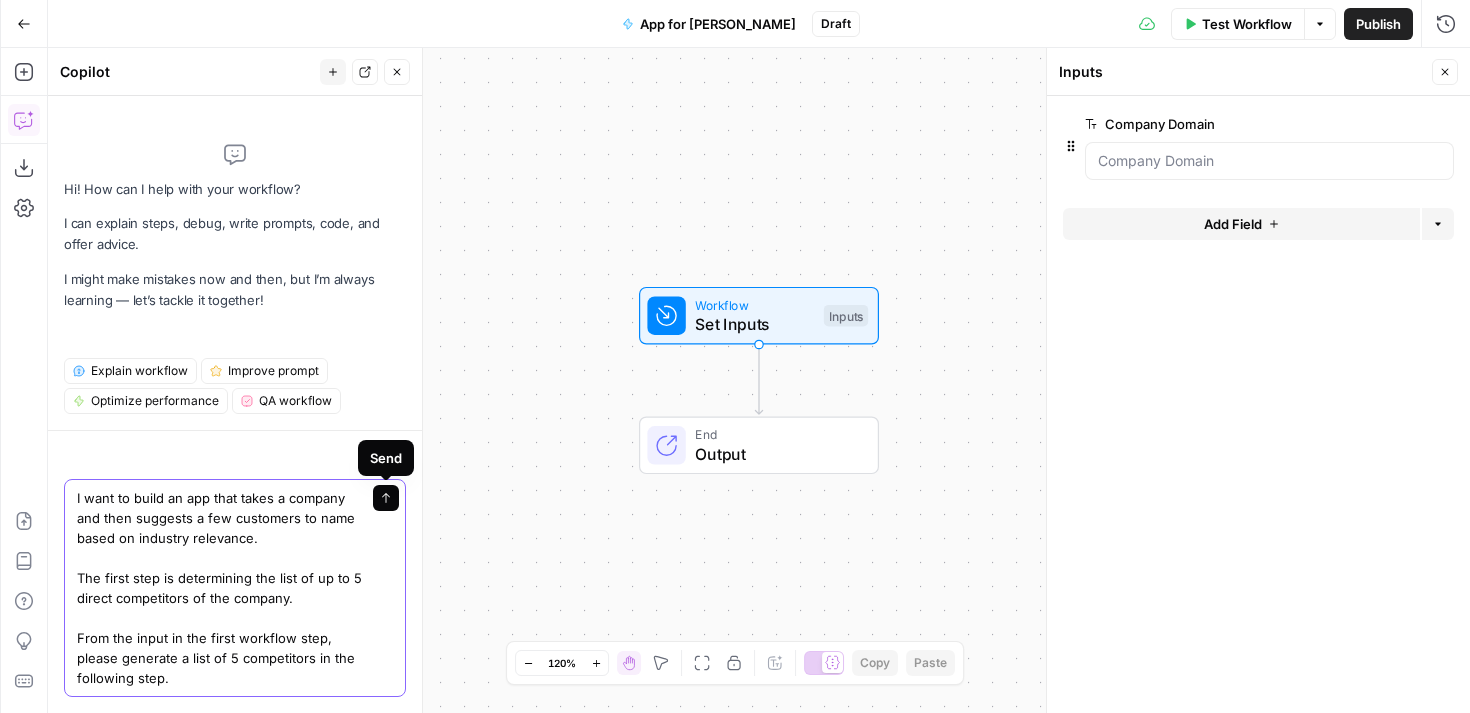 click 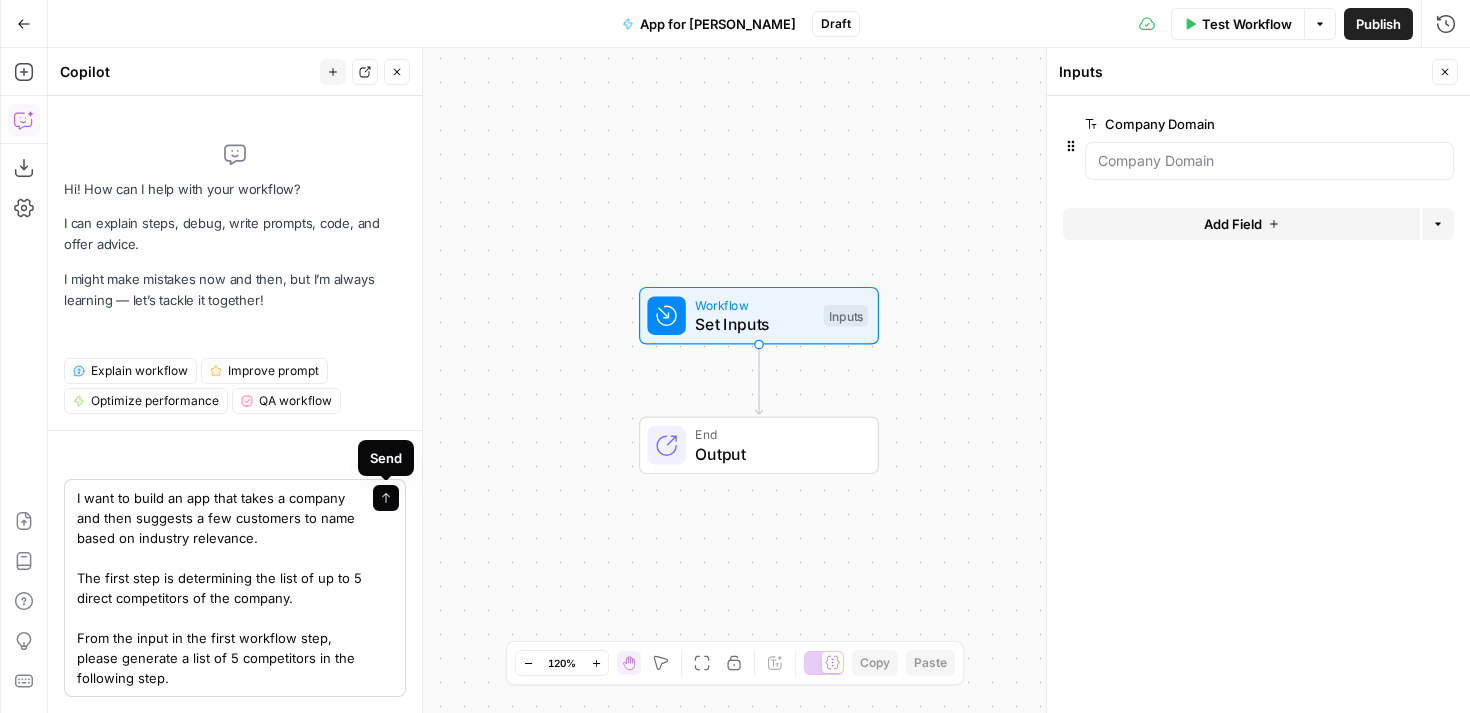type 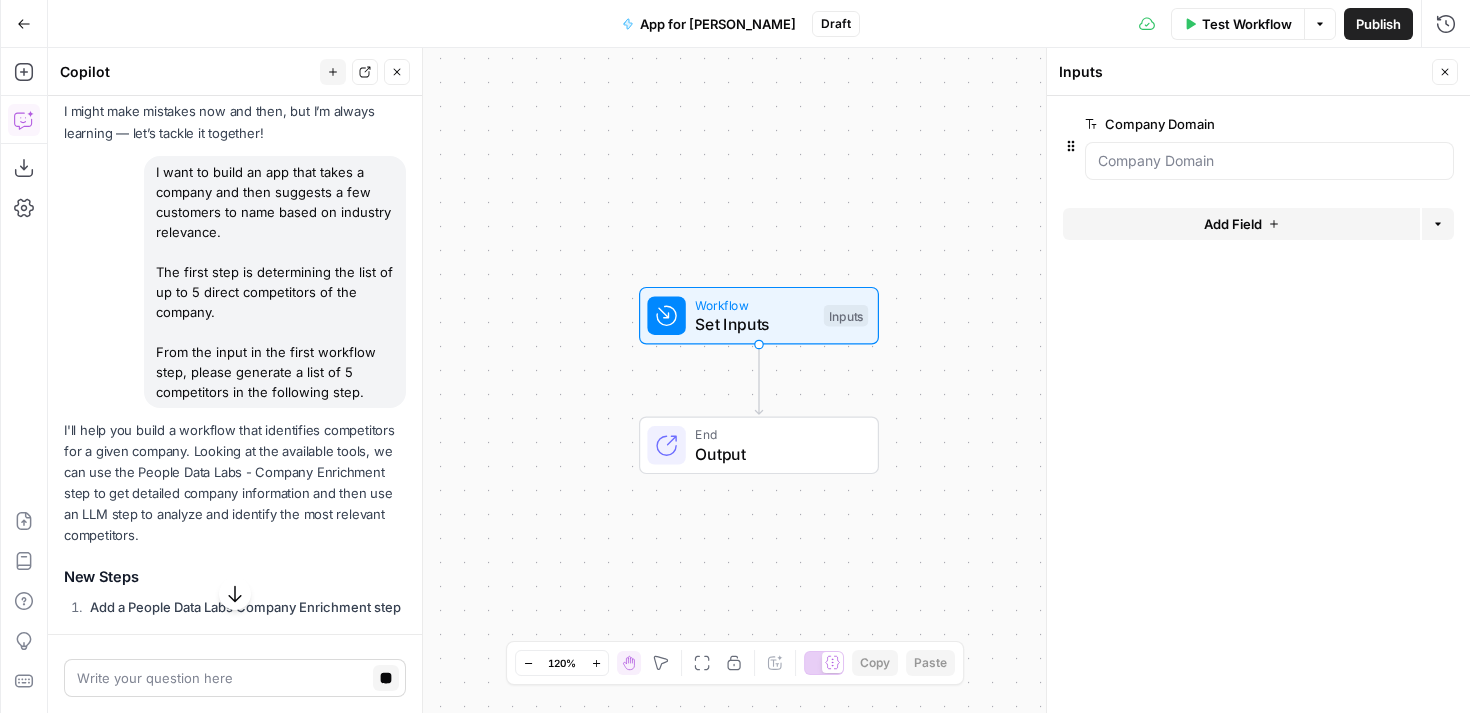 scroll, scrollTop: 116, scrollLeft: 0, axis: vertical 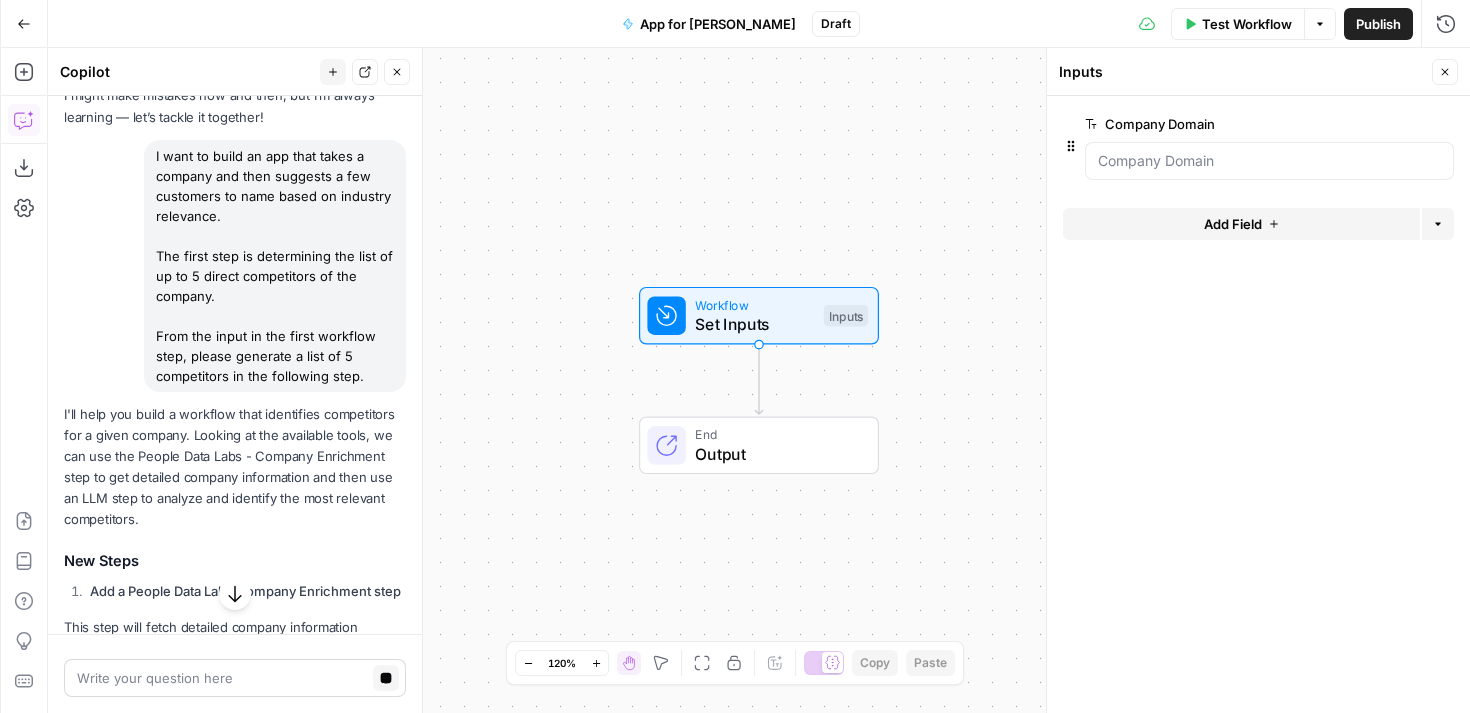 drag, startPoint x: 143, startPoint y: 432, endPoint x: 178, endPoint y: 509, distance: 84.58132 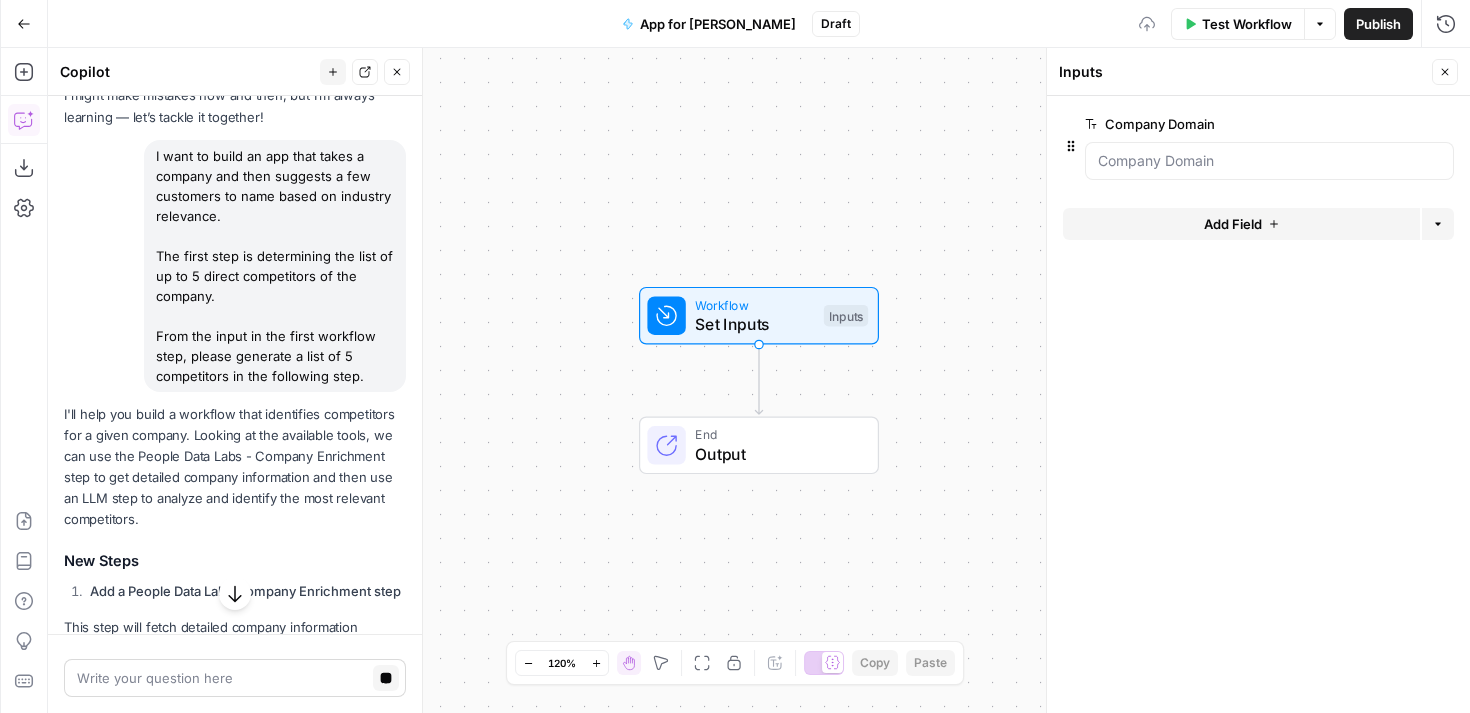 drag, startPoint x: 168, startPoint y: 526, endPoint x: 99, endPoint y: 434, distance: 115 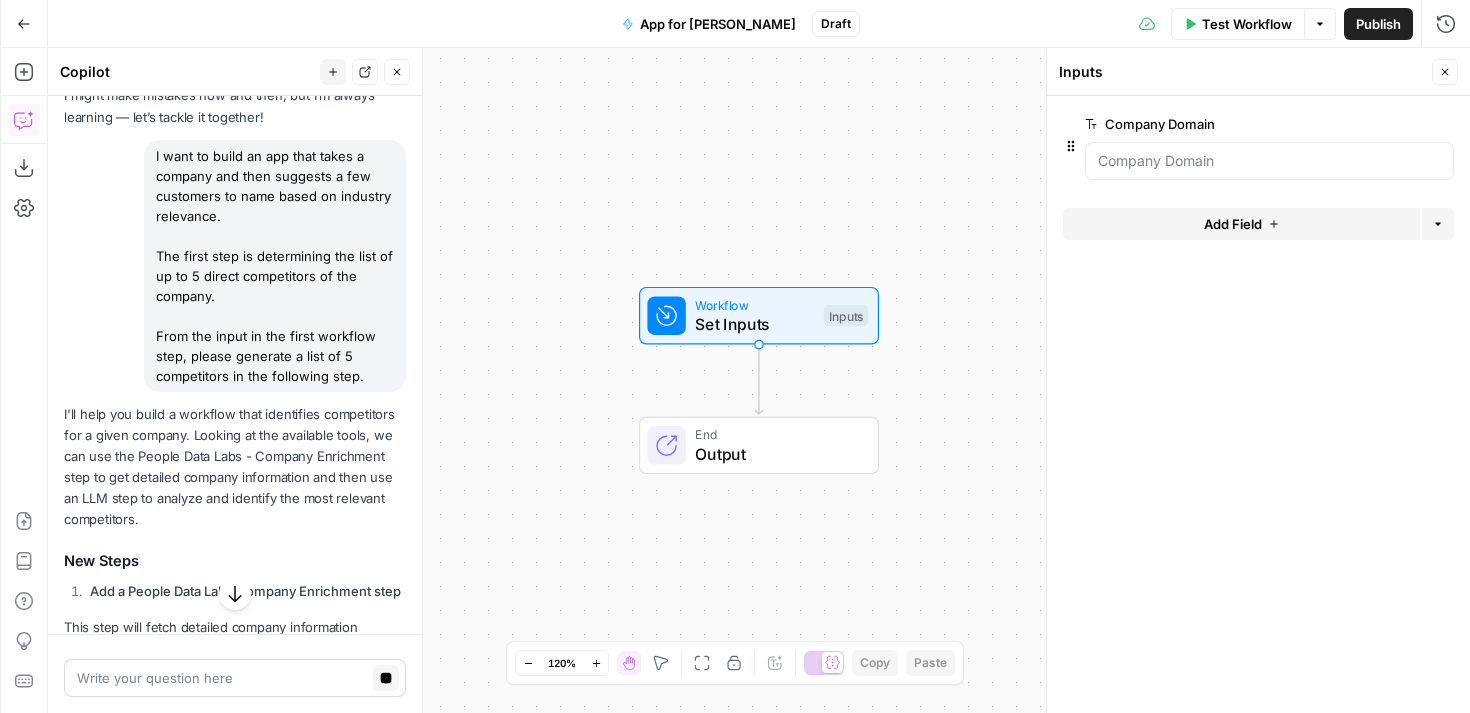 click on "I'll help you build a workflow that identifies competitors for a given company. Looking at the available tools, we can use the People Data Labs - Company Enrichment step to get detailed company information and then use an LLM step to analyze and identify the most relevant competitors." at bounding box center (235, 467) 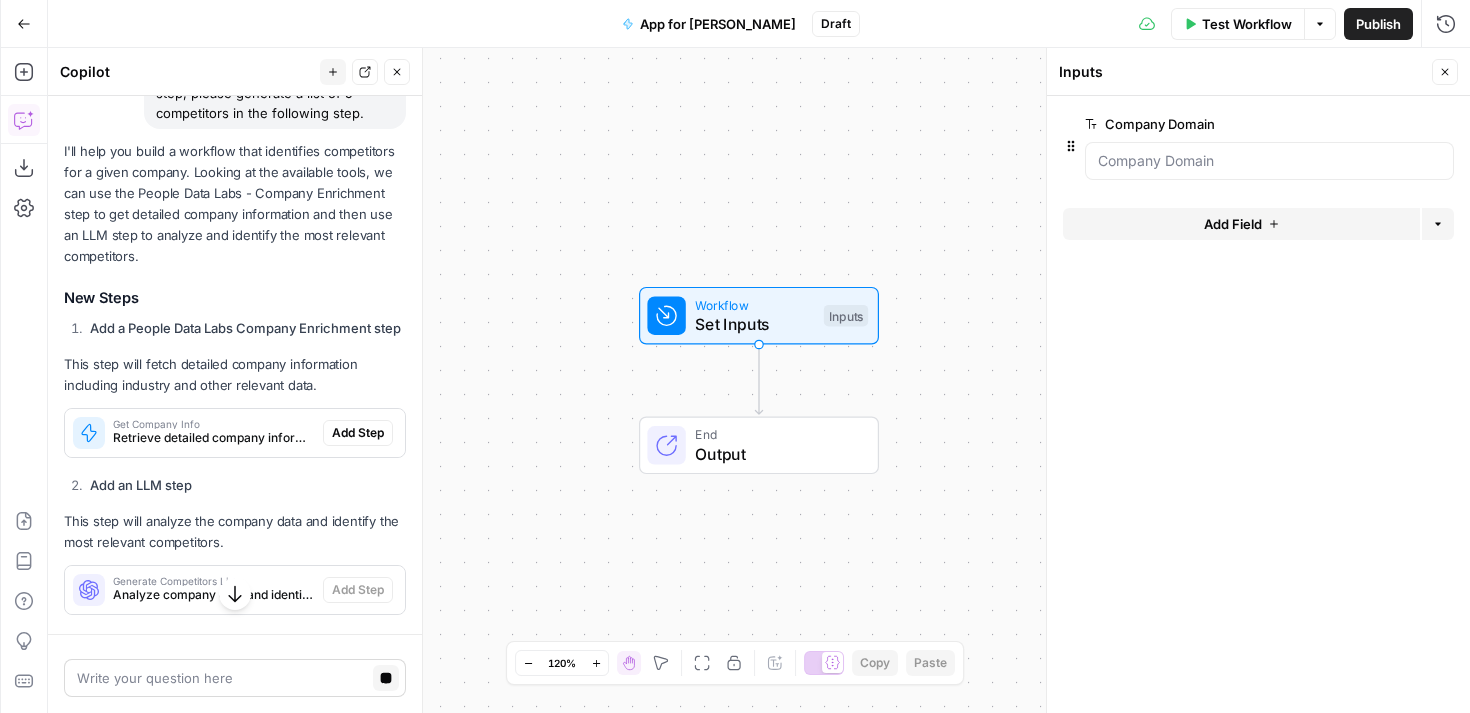scroll, scrollTop: 381, scrollLeft: 0, axis: vertical 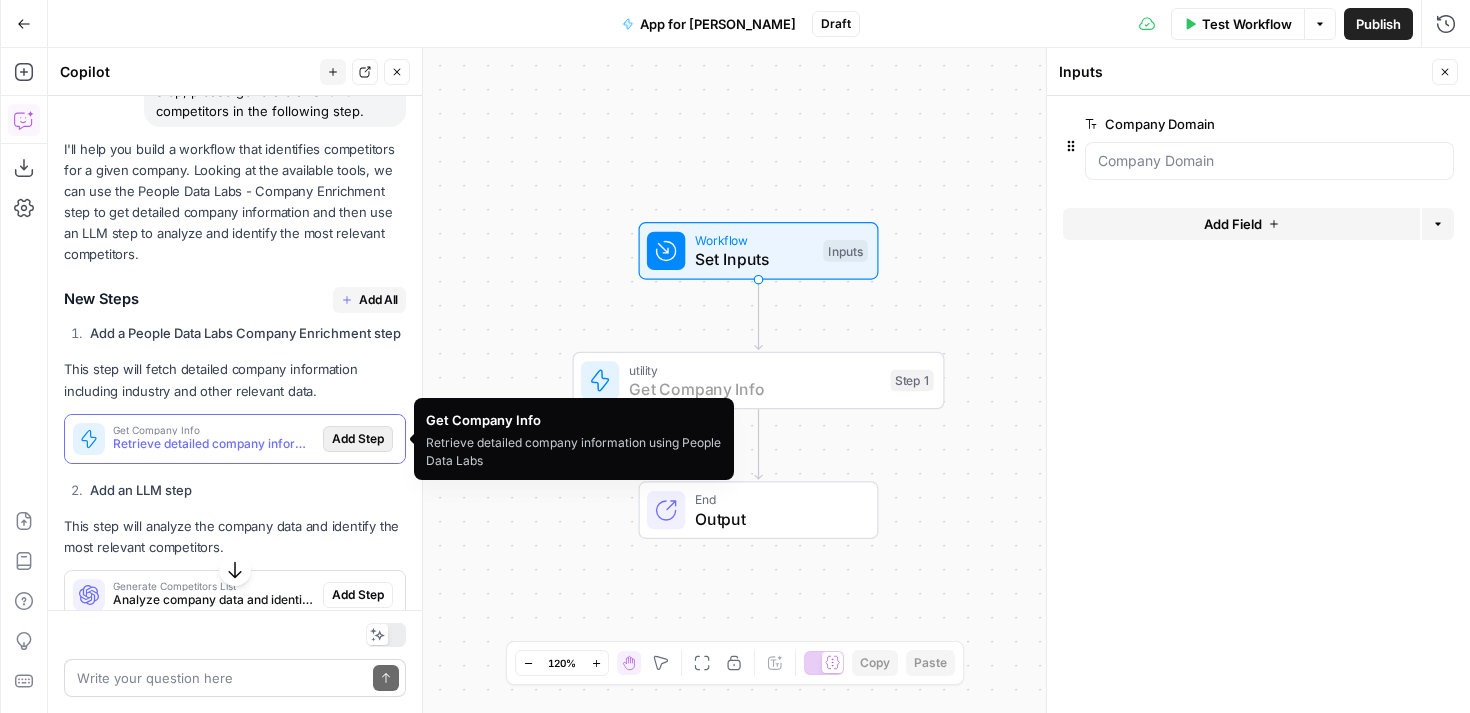 click on "Add Step" at bounding box center [358, 439] 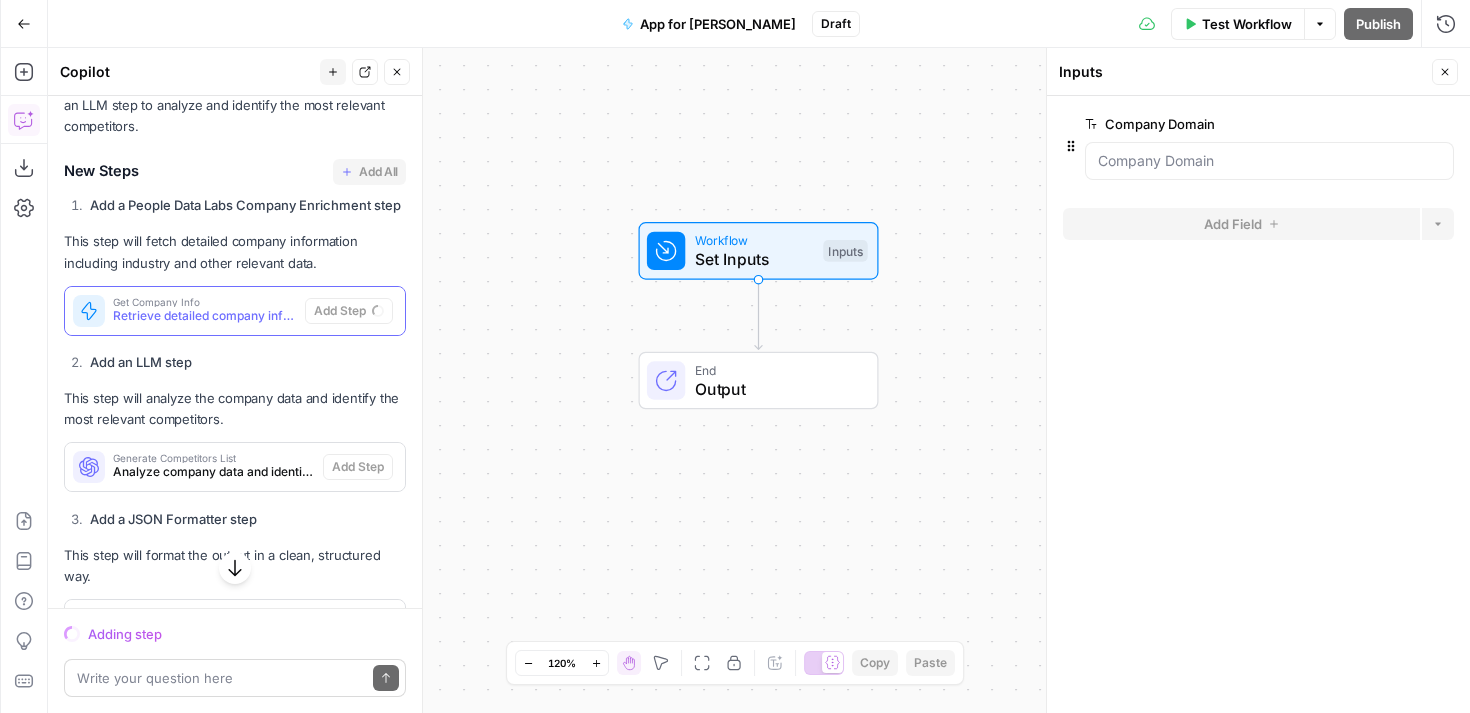 scroll, scrollTop: 508, scrollLeft: 0, axis: vertical 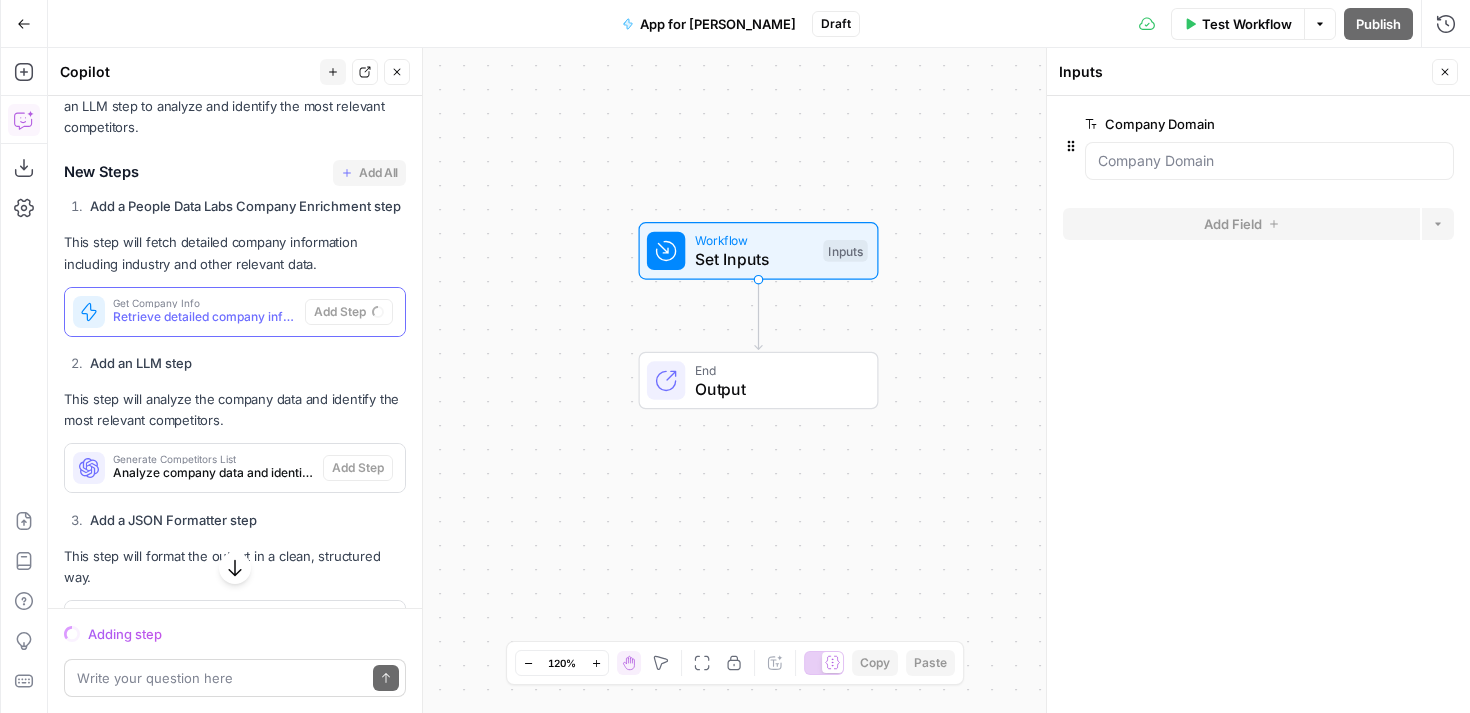 drag, startPoint x: 144, startPoint y: 403, endPoint x: 218, endPoint y: 416, distance: 75.13322 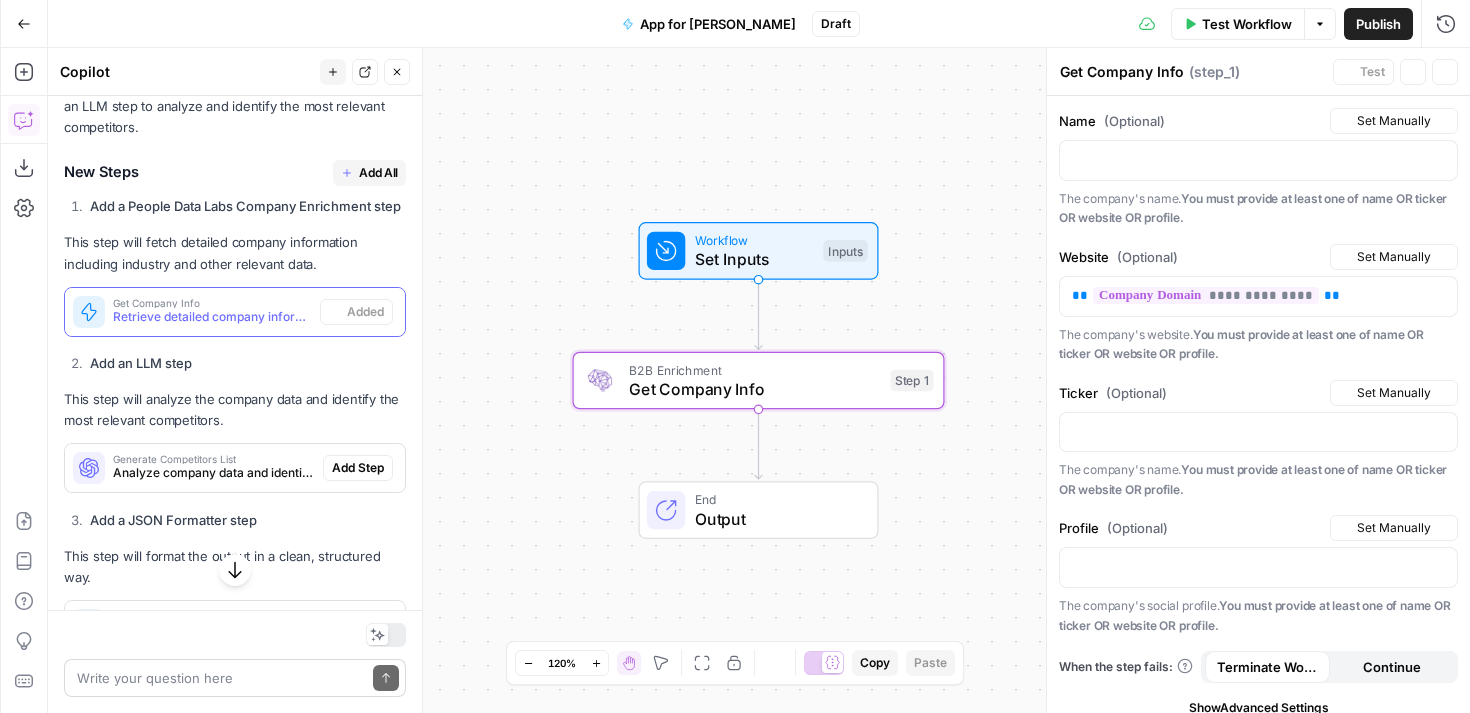 drag, startPoint x: 218, startPoint y: 416, endPoint x: 180, endPoint y: 398, distance: 42.047592 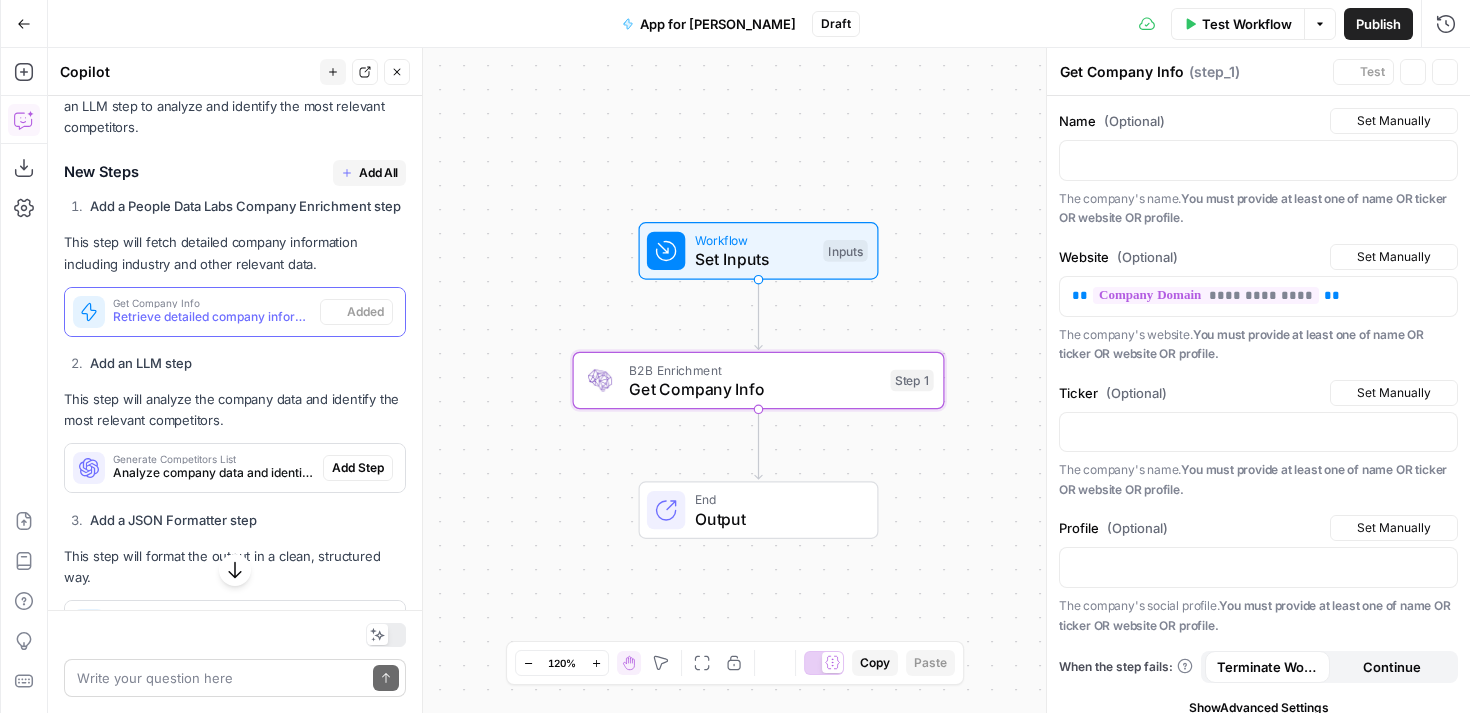 click on "This step will analyze the company data and identify the most relevant competitors." at bounding box center [235, 410] 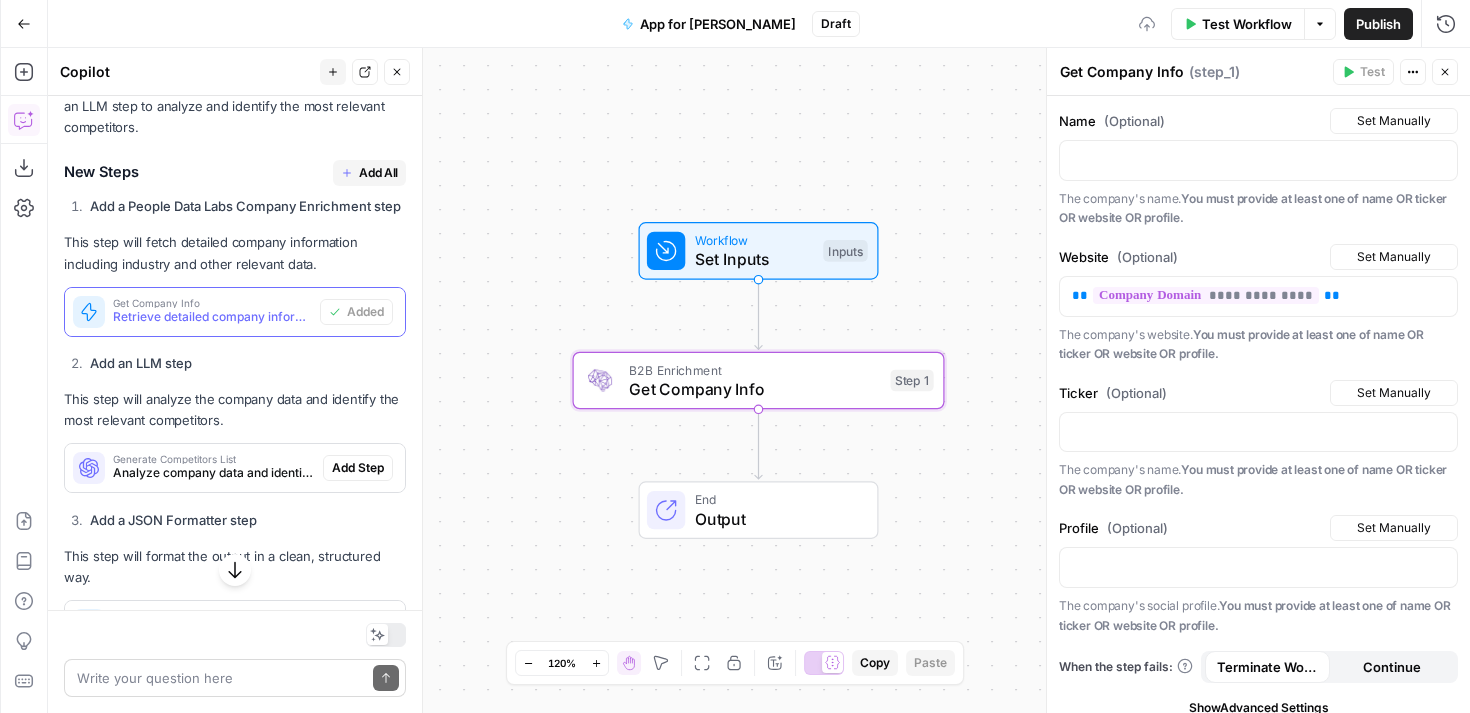 click on "This step will analyze the company data and identify the most relevant competitors." at bounding box center [235, 410] 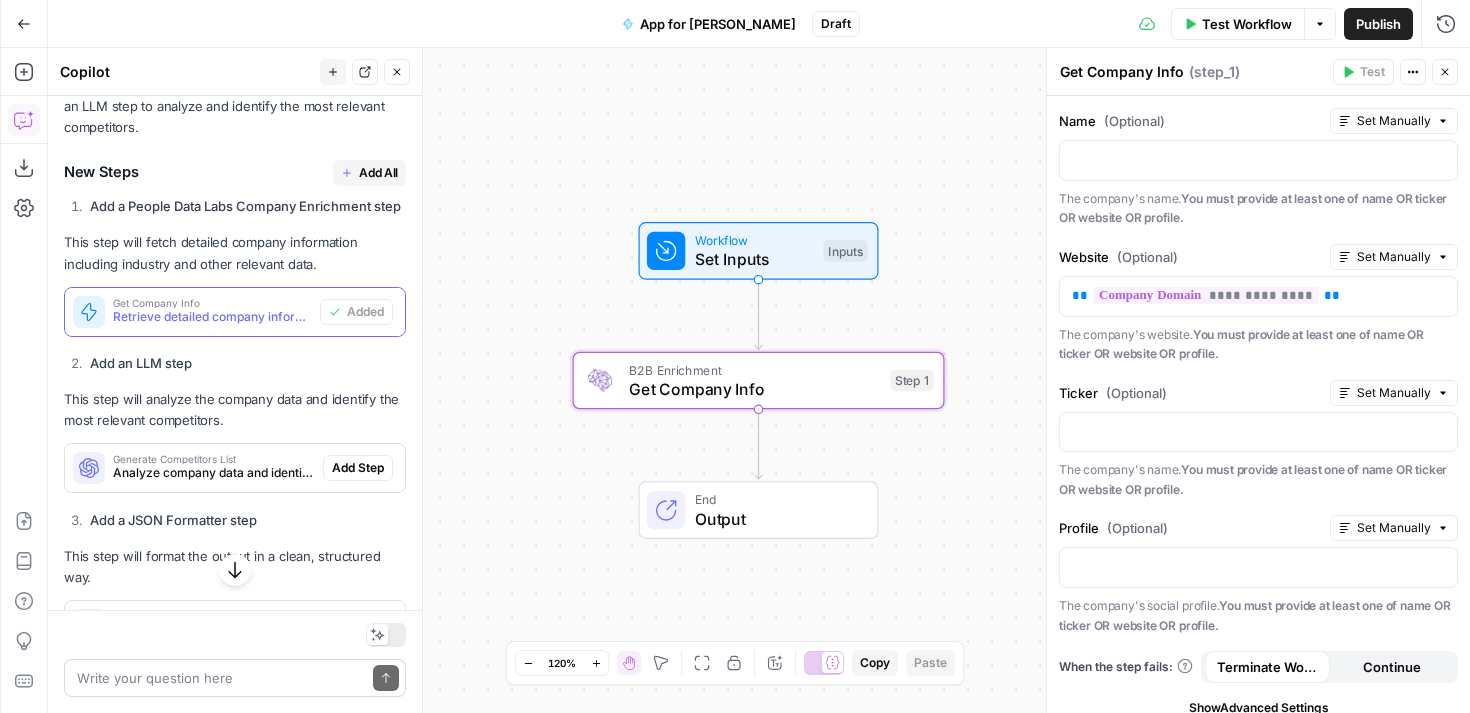 scroll, scrollTop: 558, scrollLeft: 0, axis: vertical 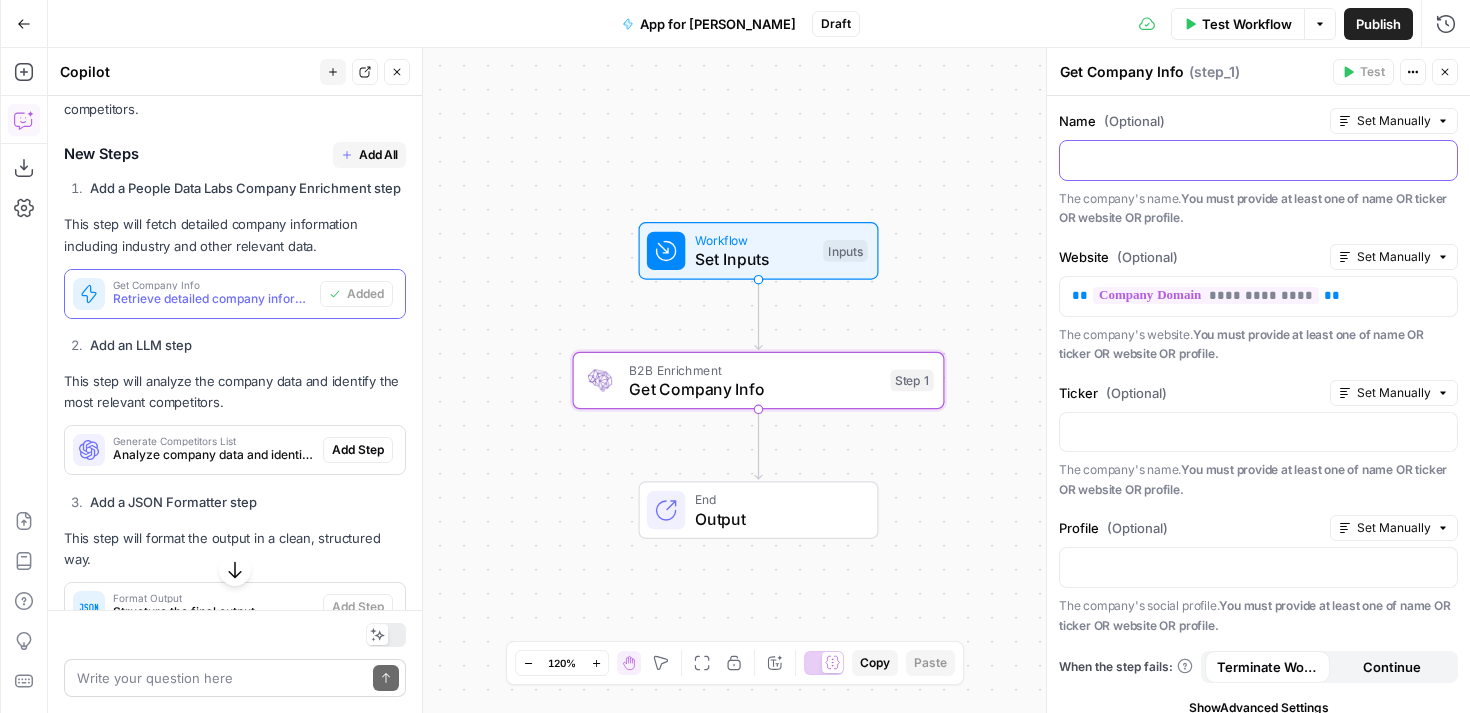 click at bounding box center [1258, 159] 